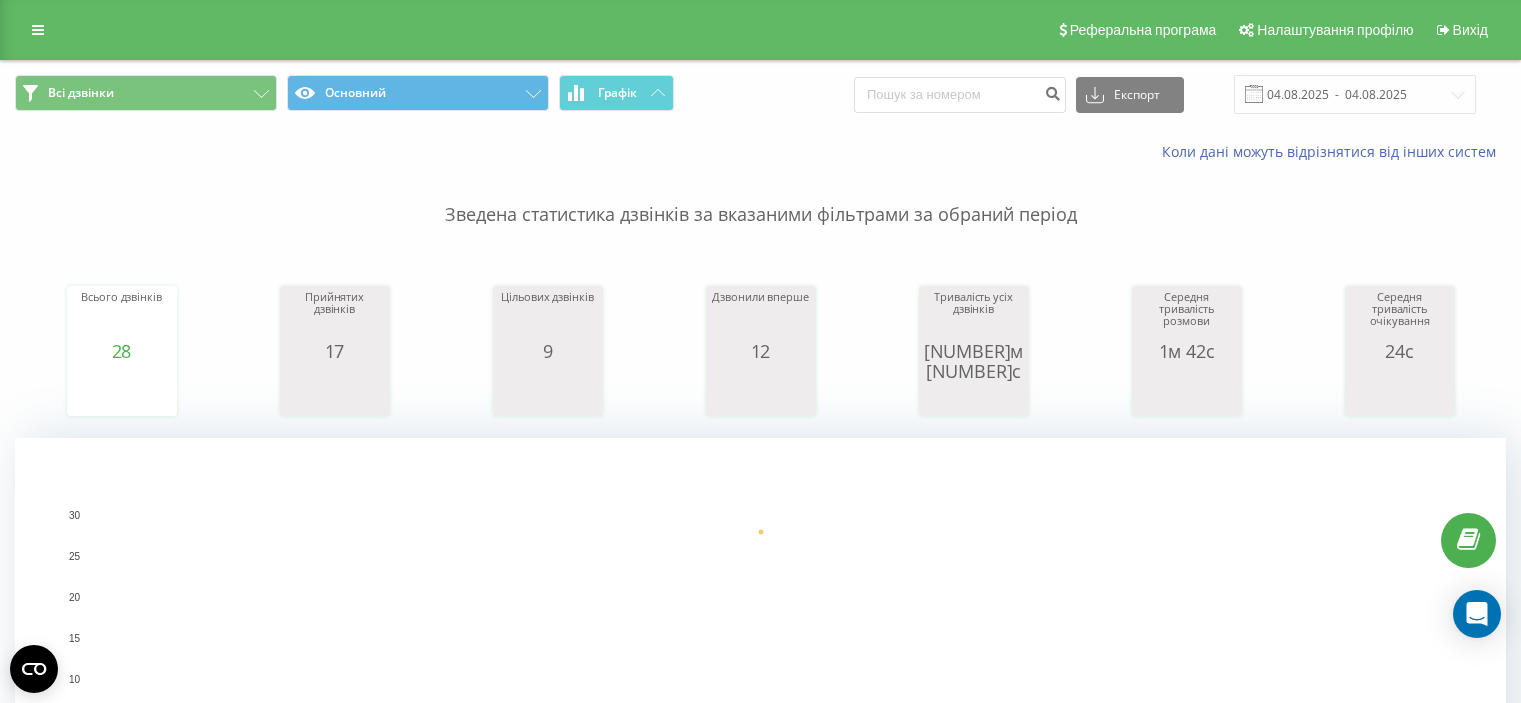 scroll, scrollTop: 1090, scrollLeft: 0, axis: vertical 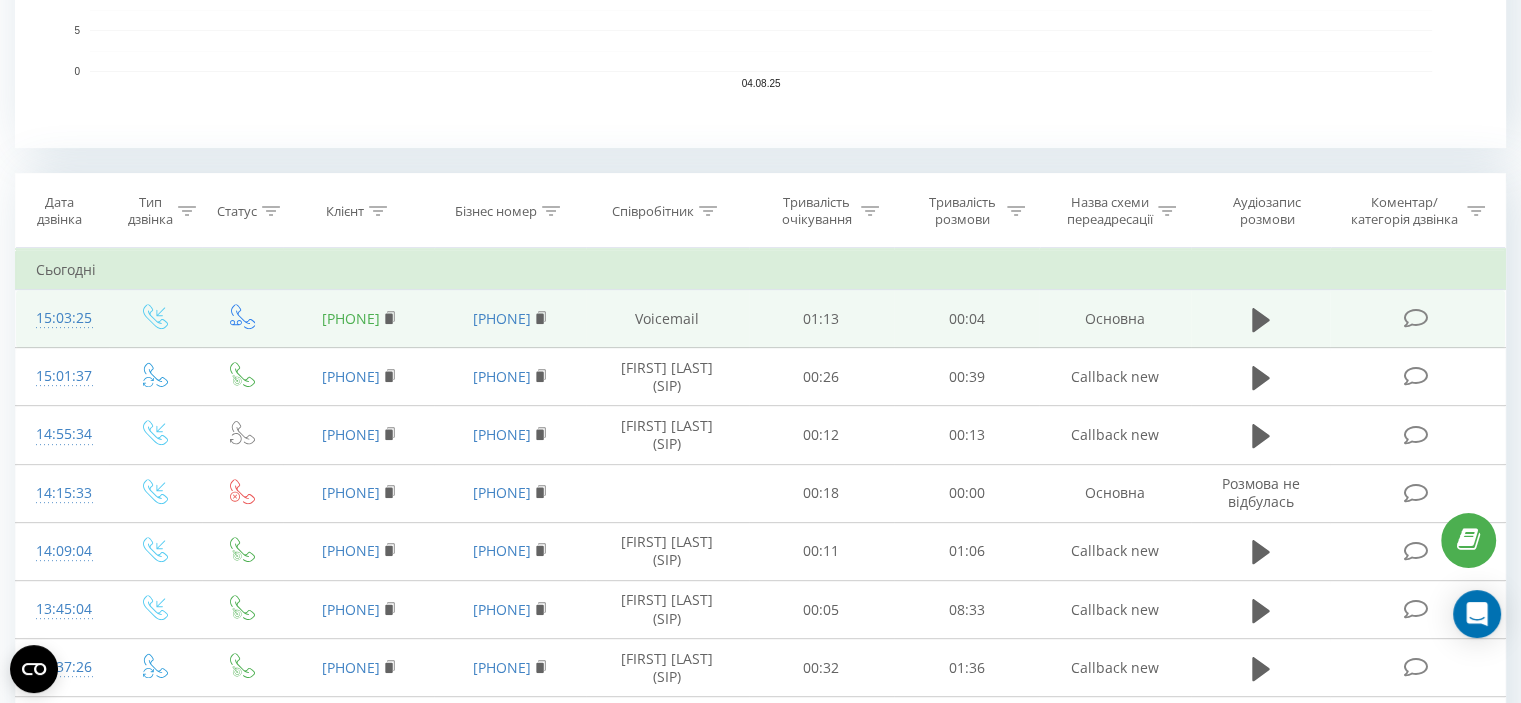 click on "380934228076" at bounding box center (351, 318) 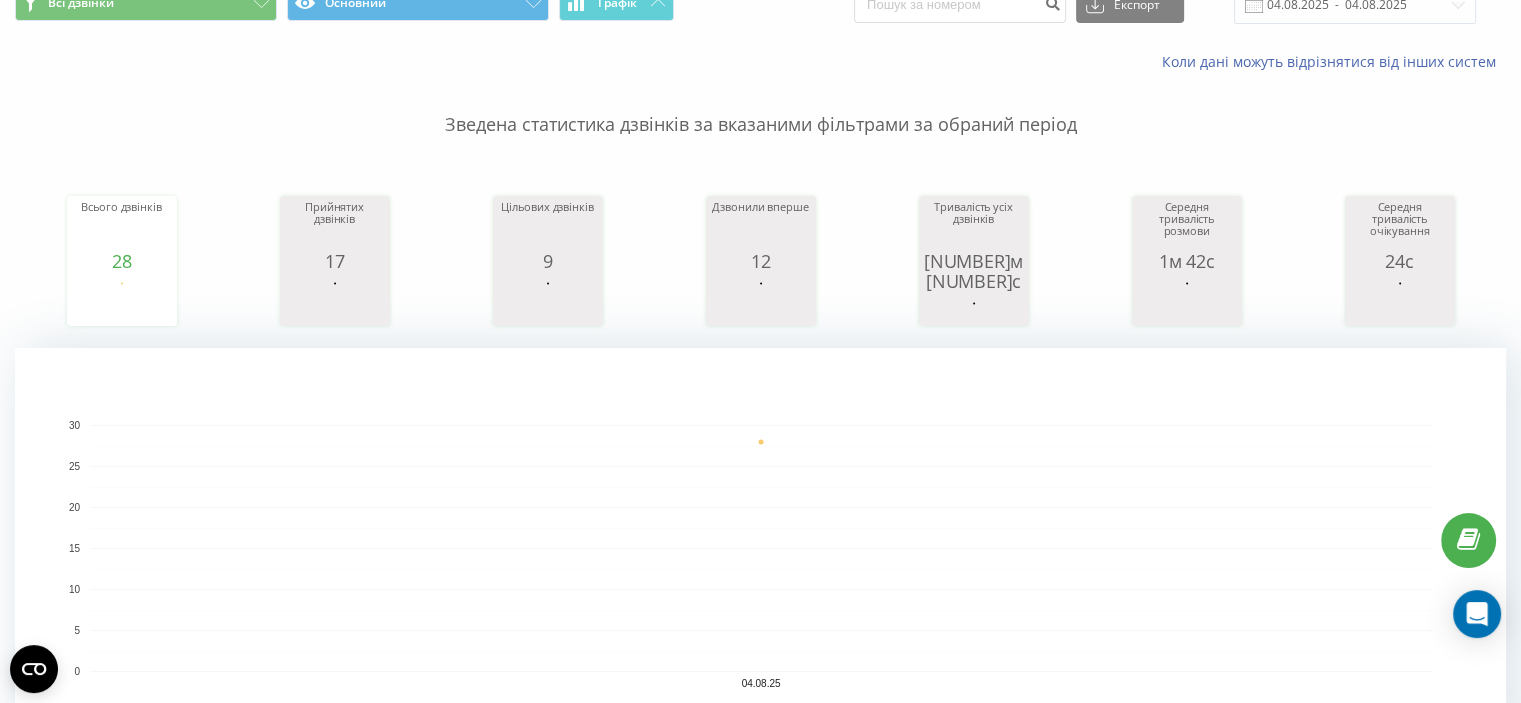 scroll, scrollTop: 0, scrollLeft: 0, axis: both 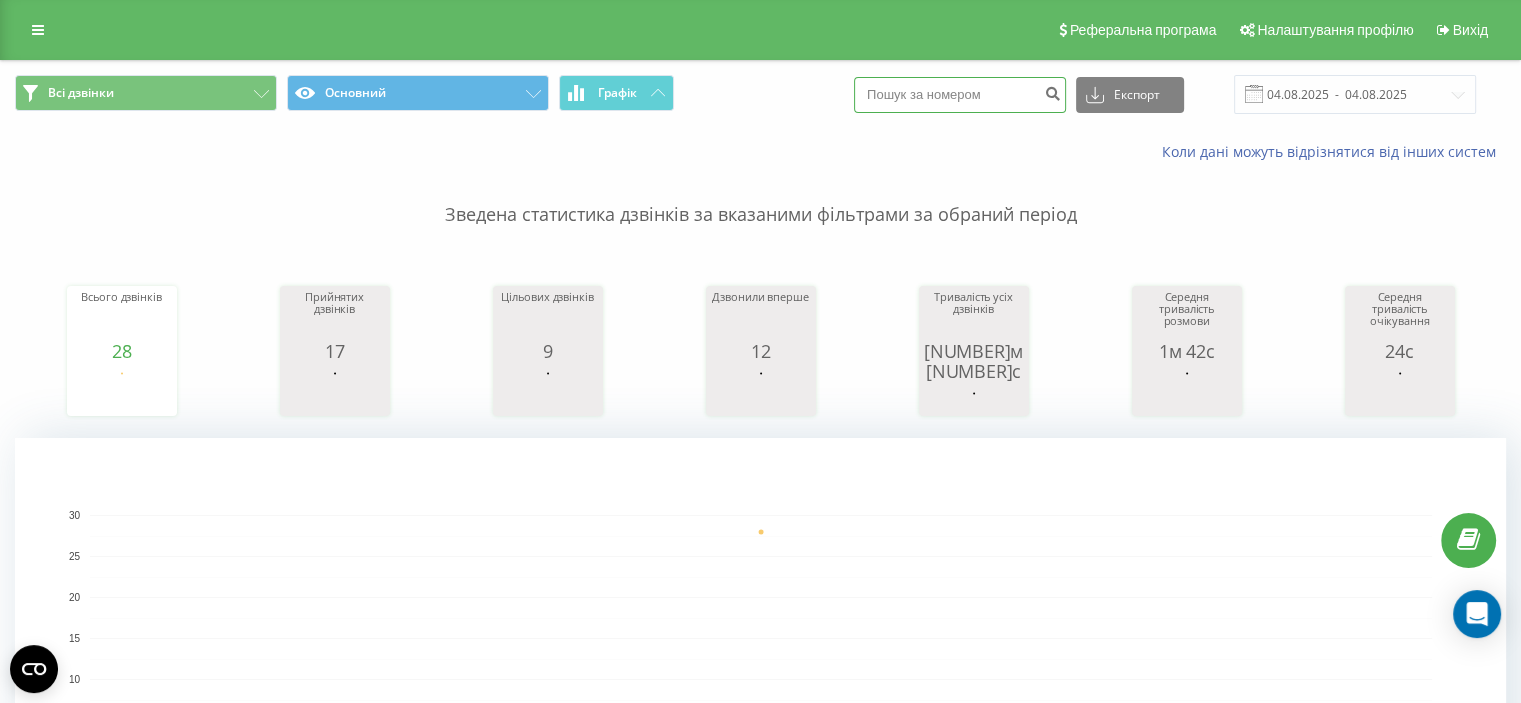 click at bounding box center [960, 95] 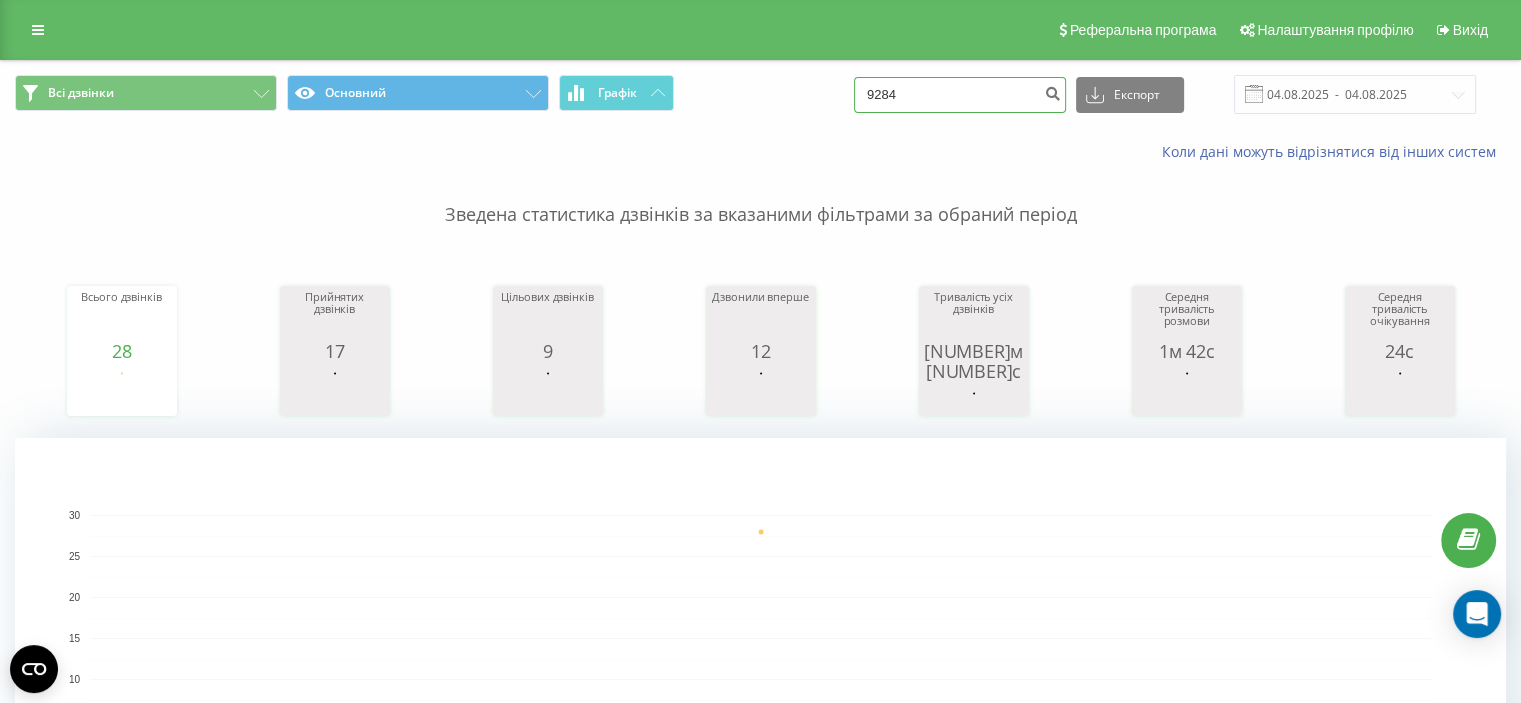 type on "9284" 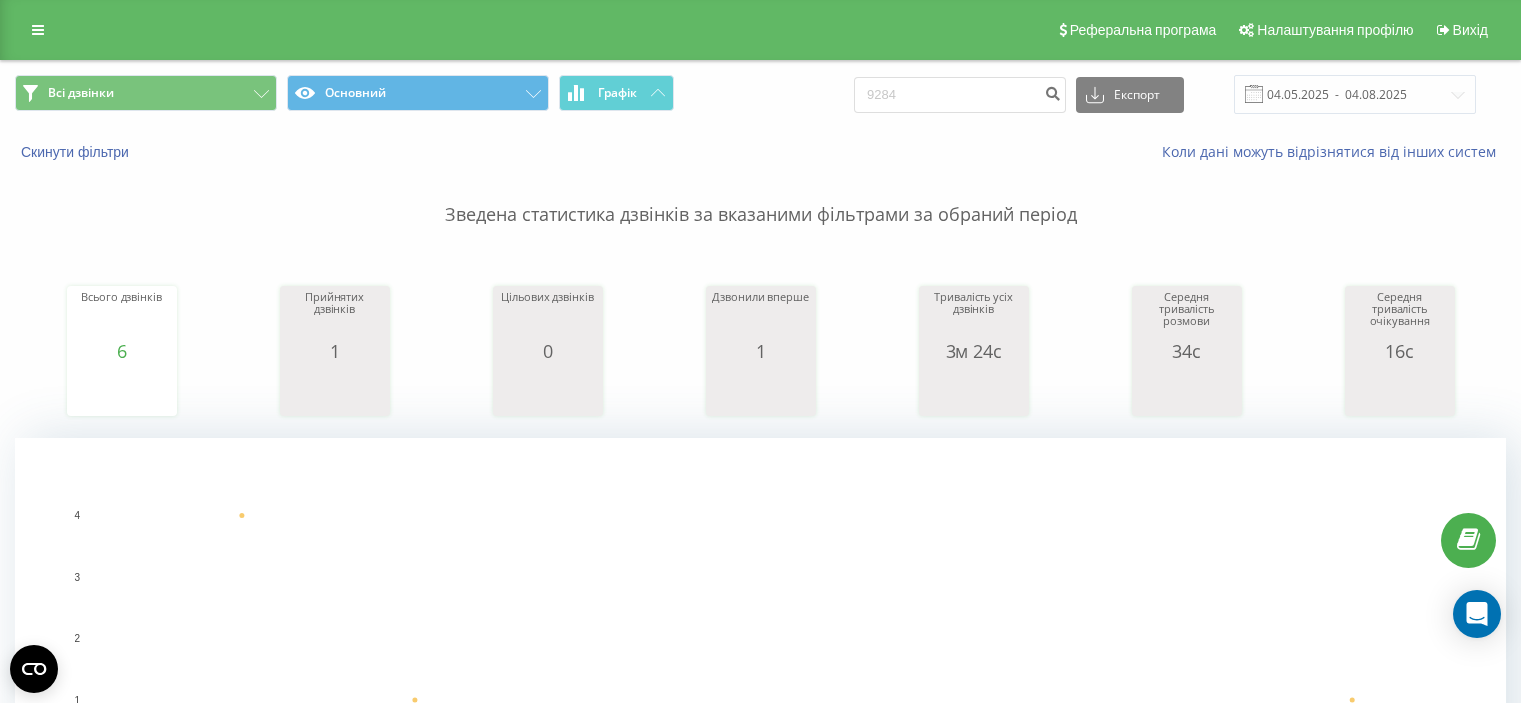scroll, scrollTop: 300, scrollLeft: 0, axis: vertical 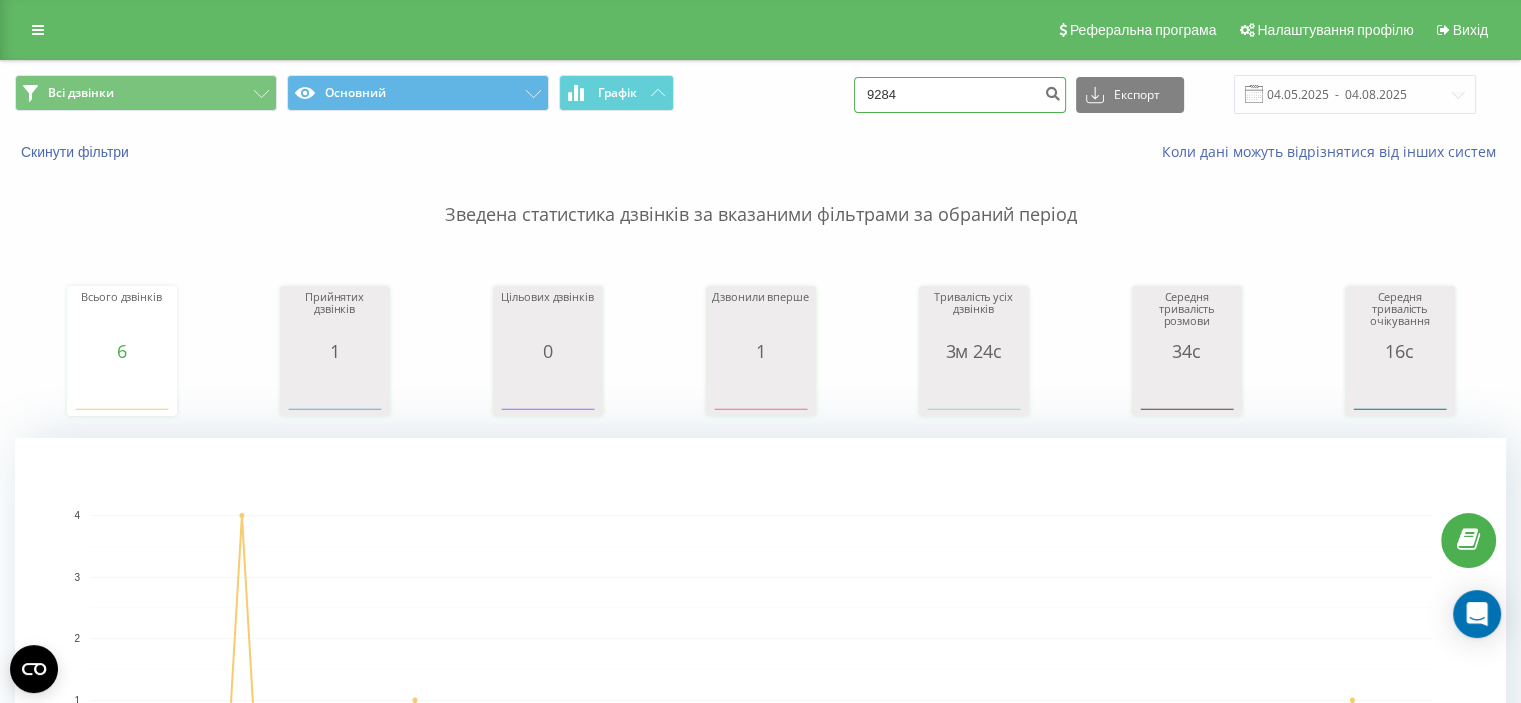 click on "9284" at bounding box center (960, 95) 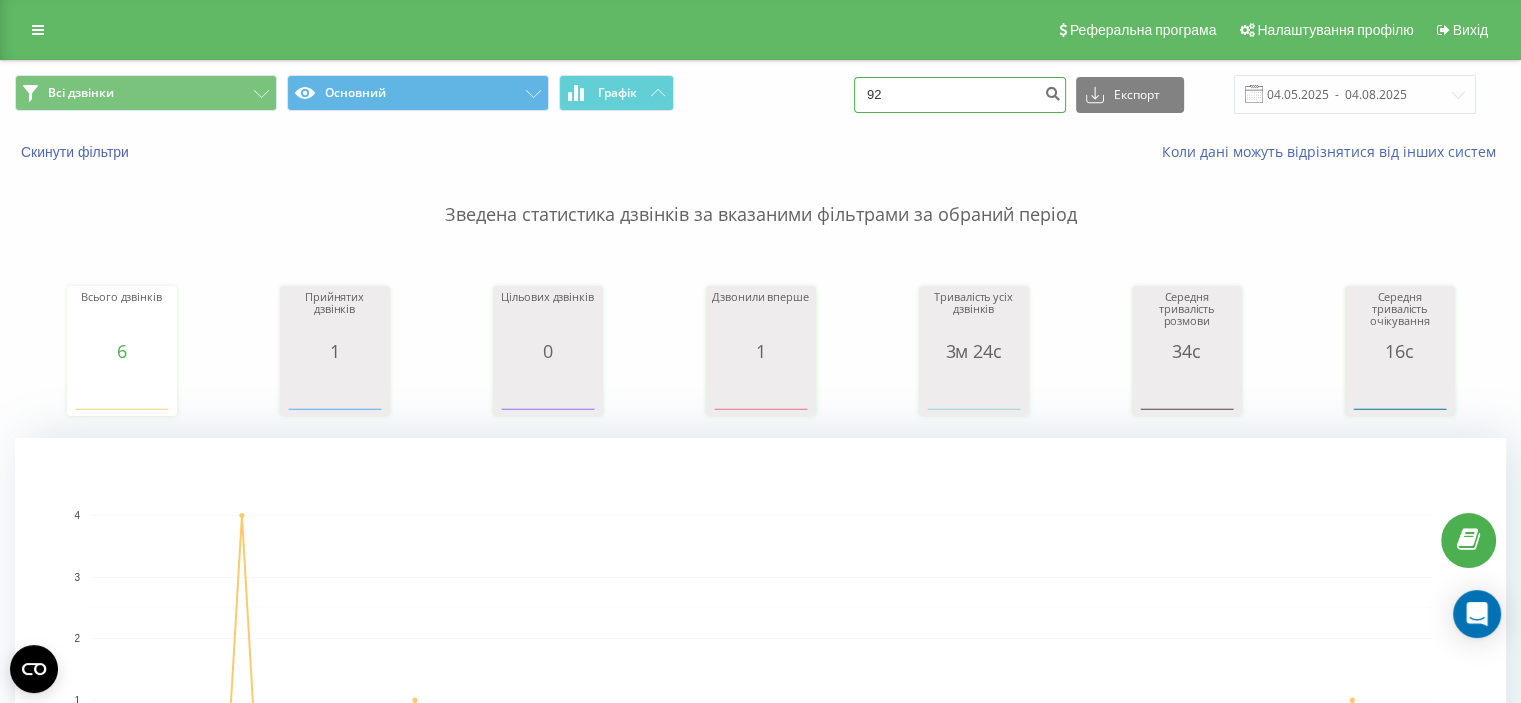 type on "9" 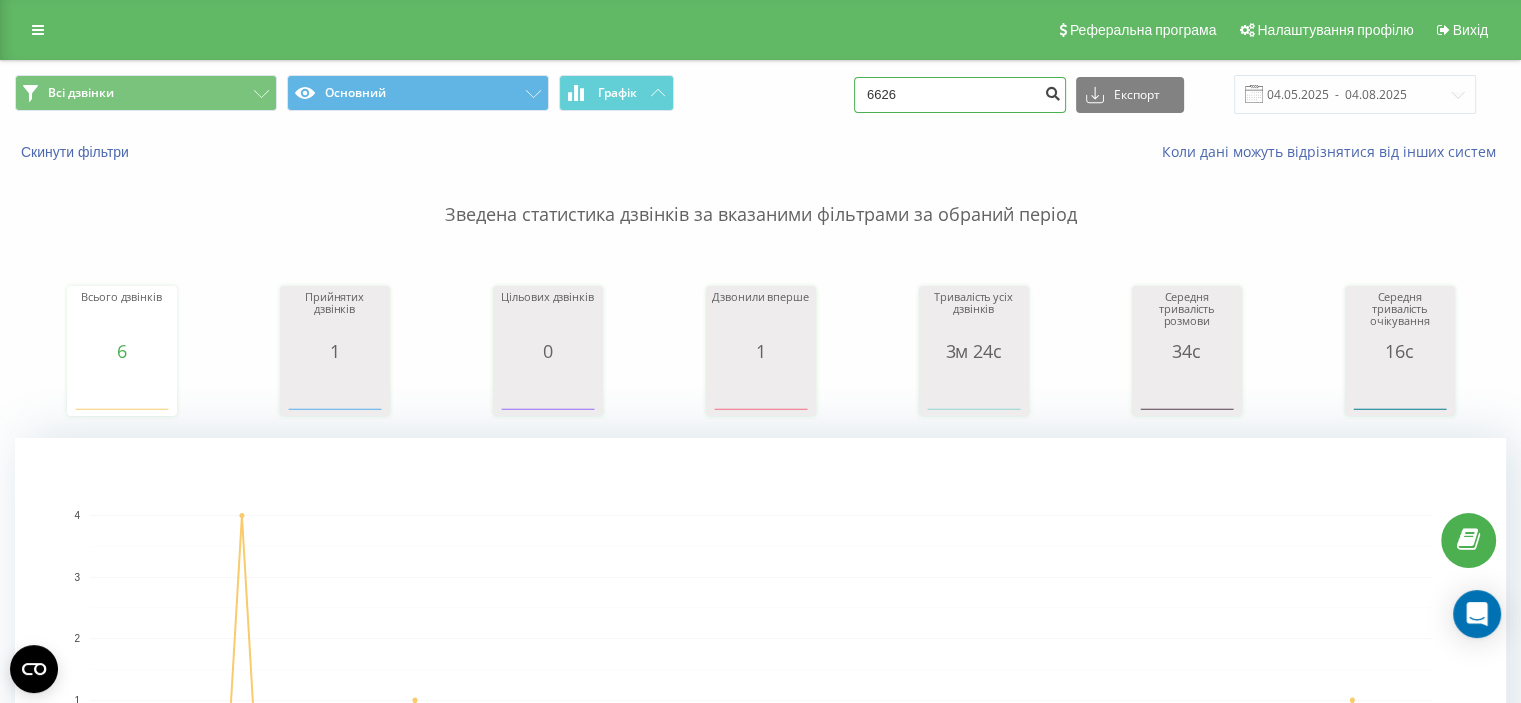 type on "6626" 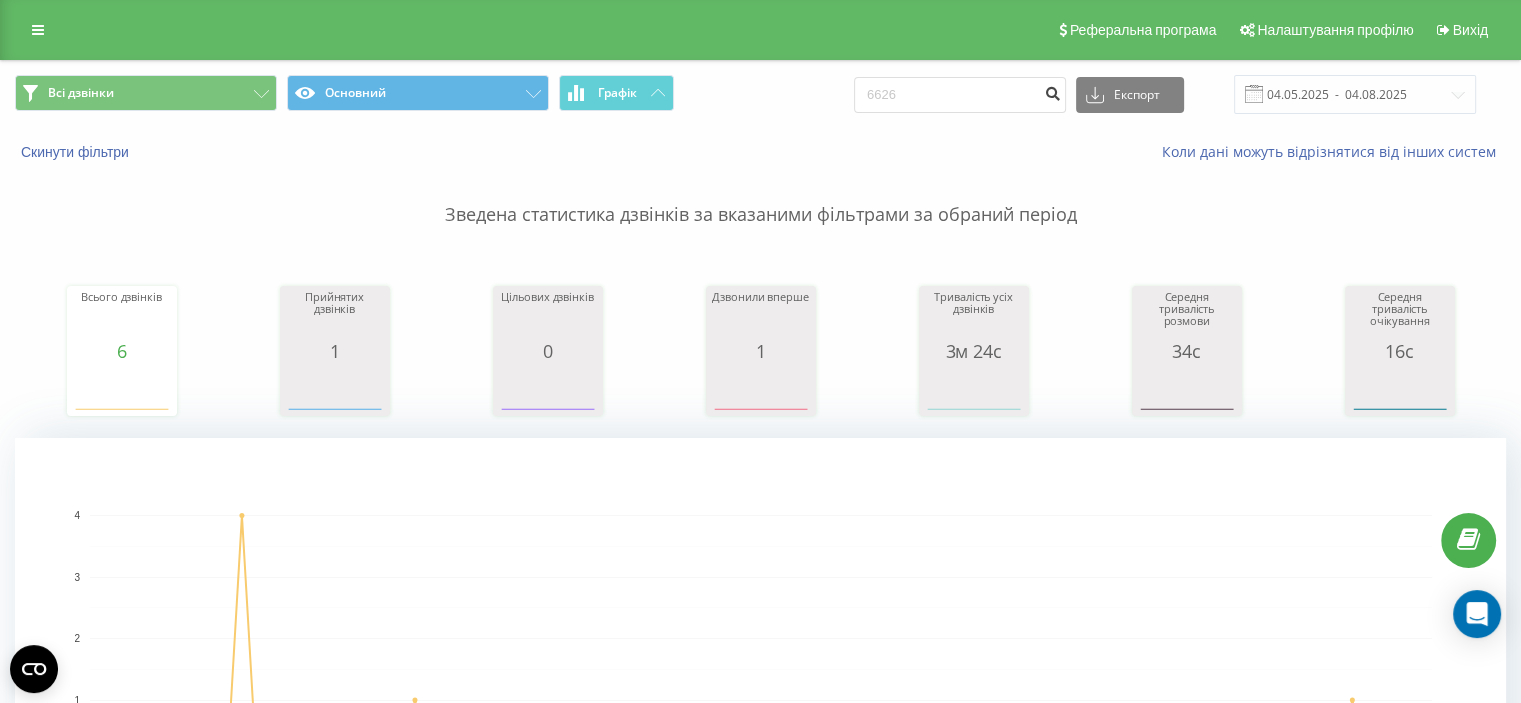 click at bounding box center [1052, 91] 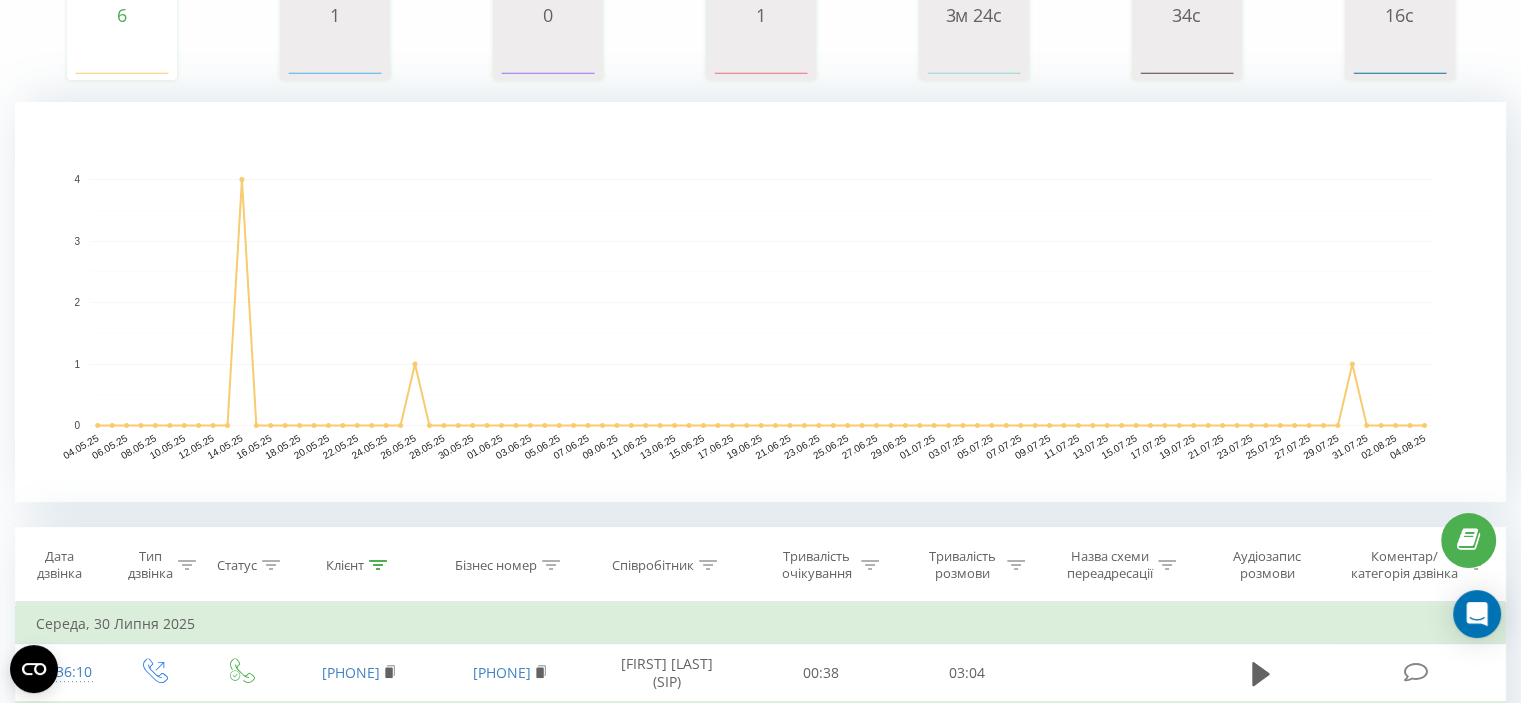 scroll, scrollTop: 400, scrollLeft: 0, axis: vertical 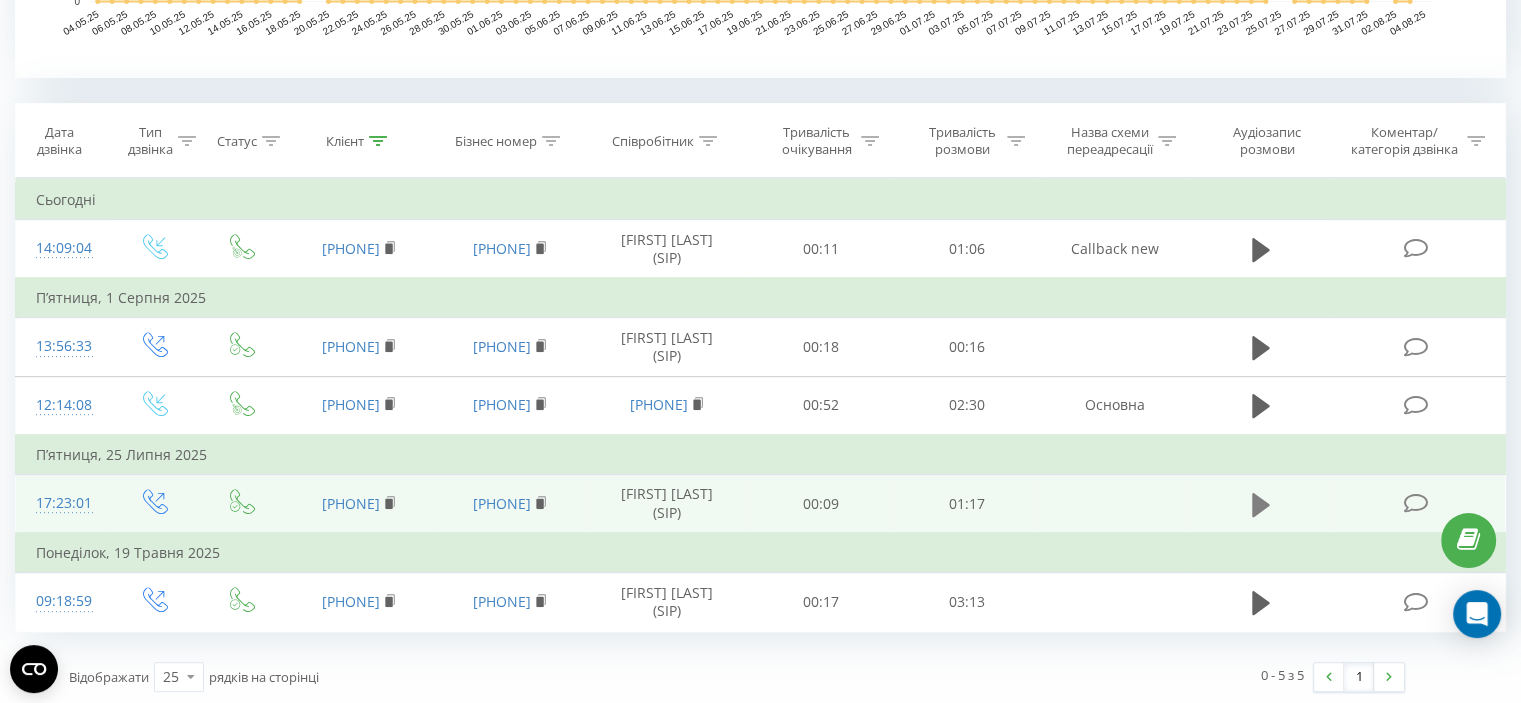 click 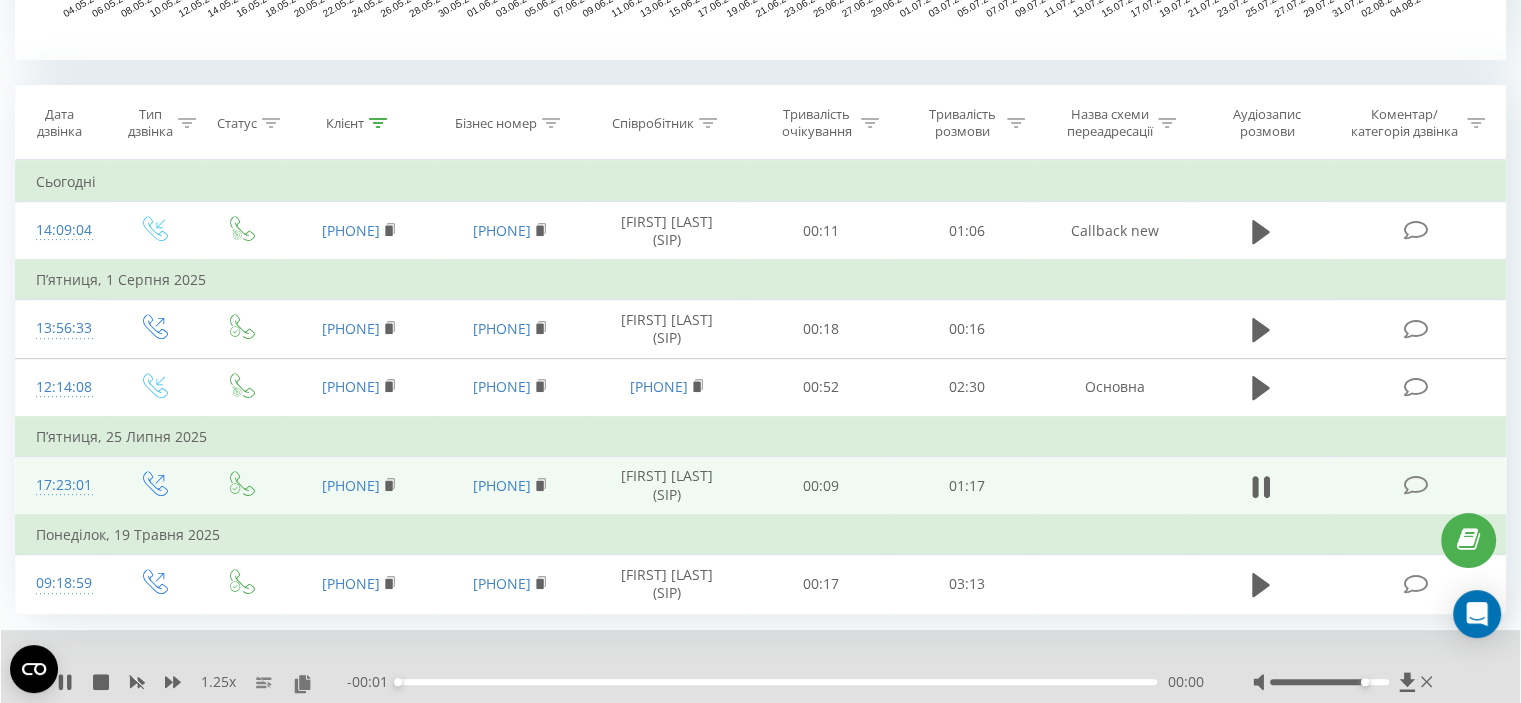 scroll, scrollTop: 836, scrollLeft: 0, axis: vertical 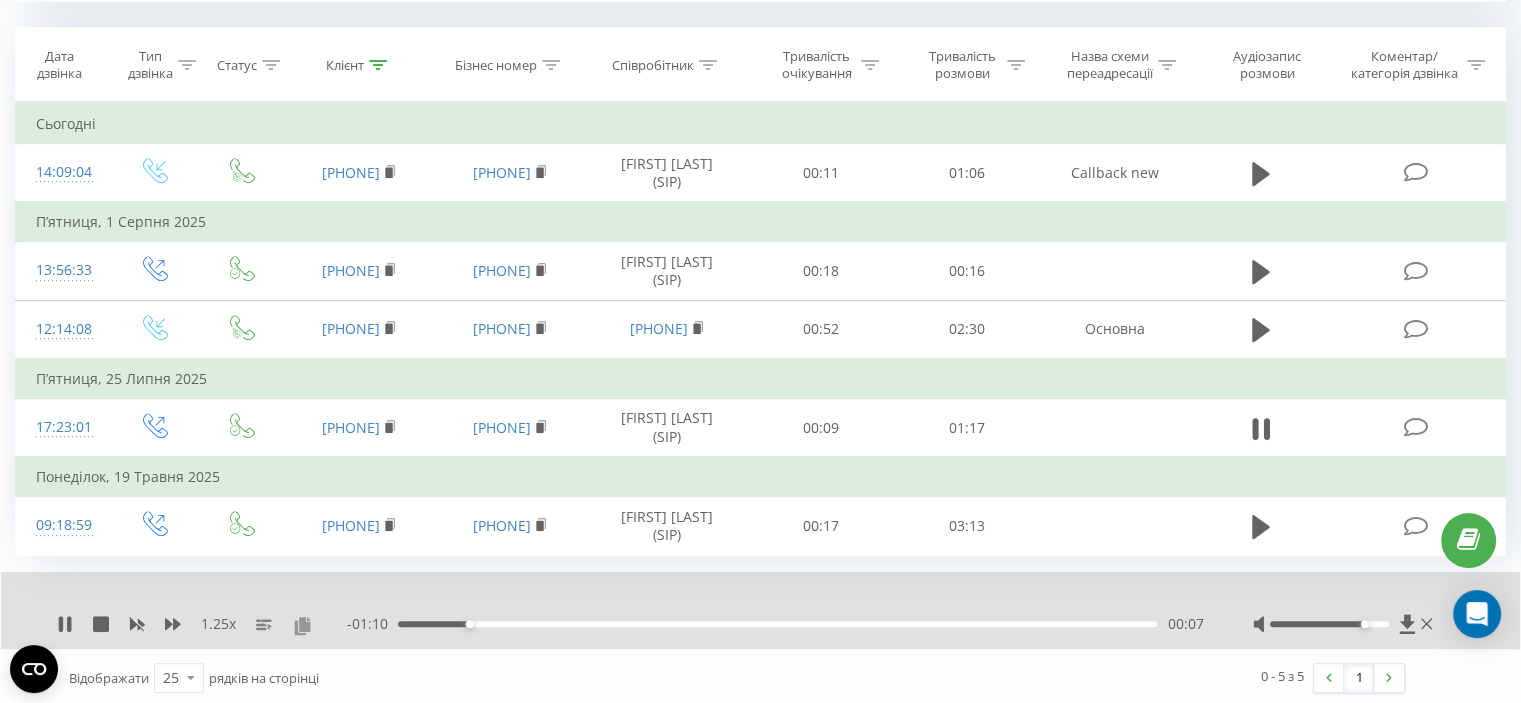 click at bounding box center (302, 625) 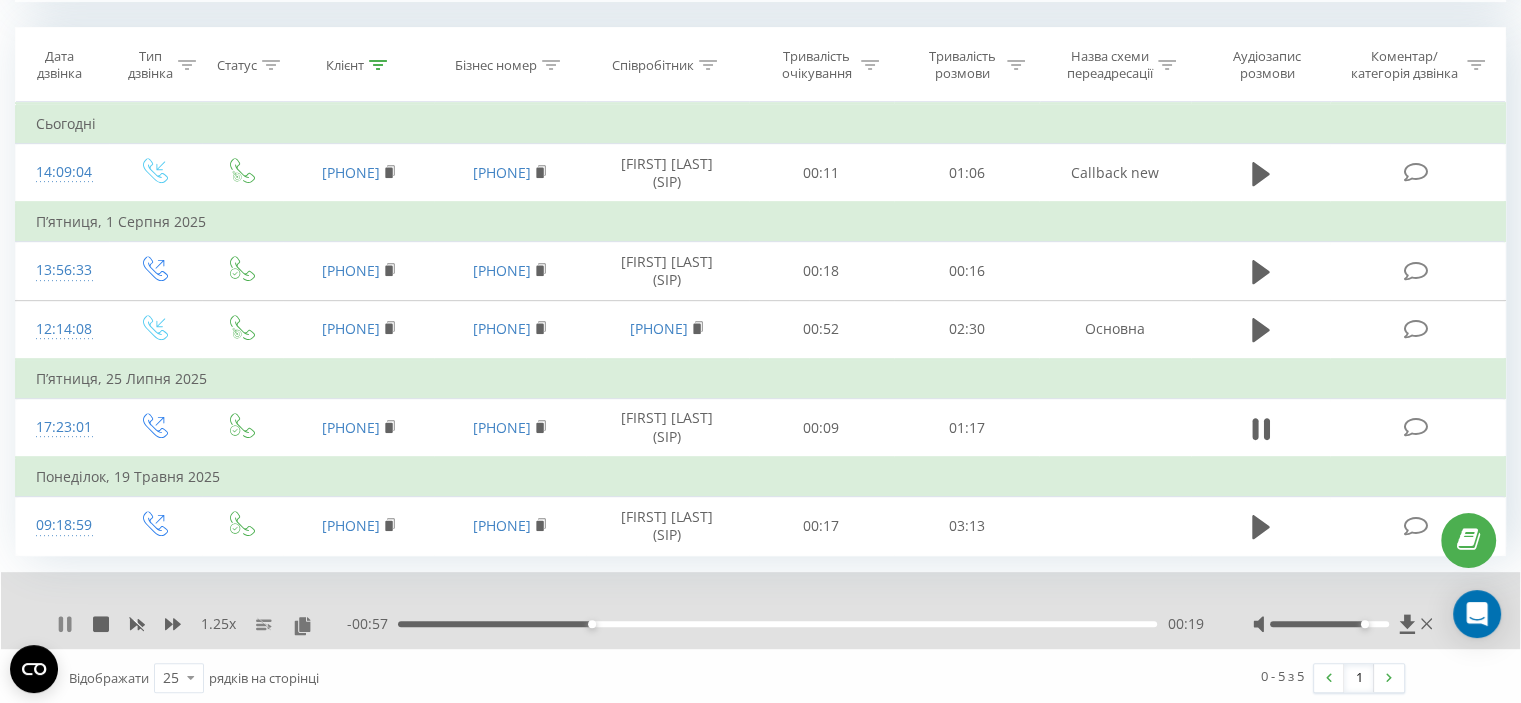 click 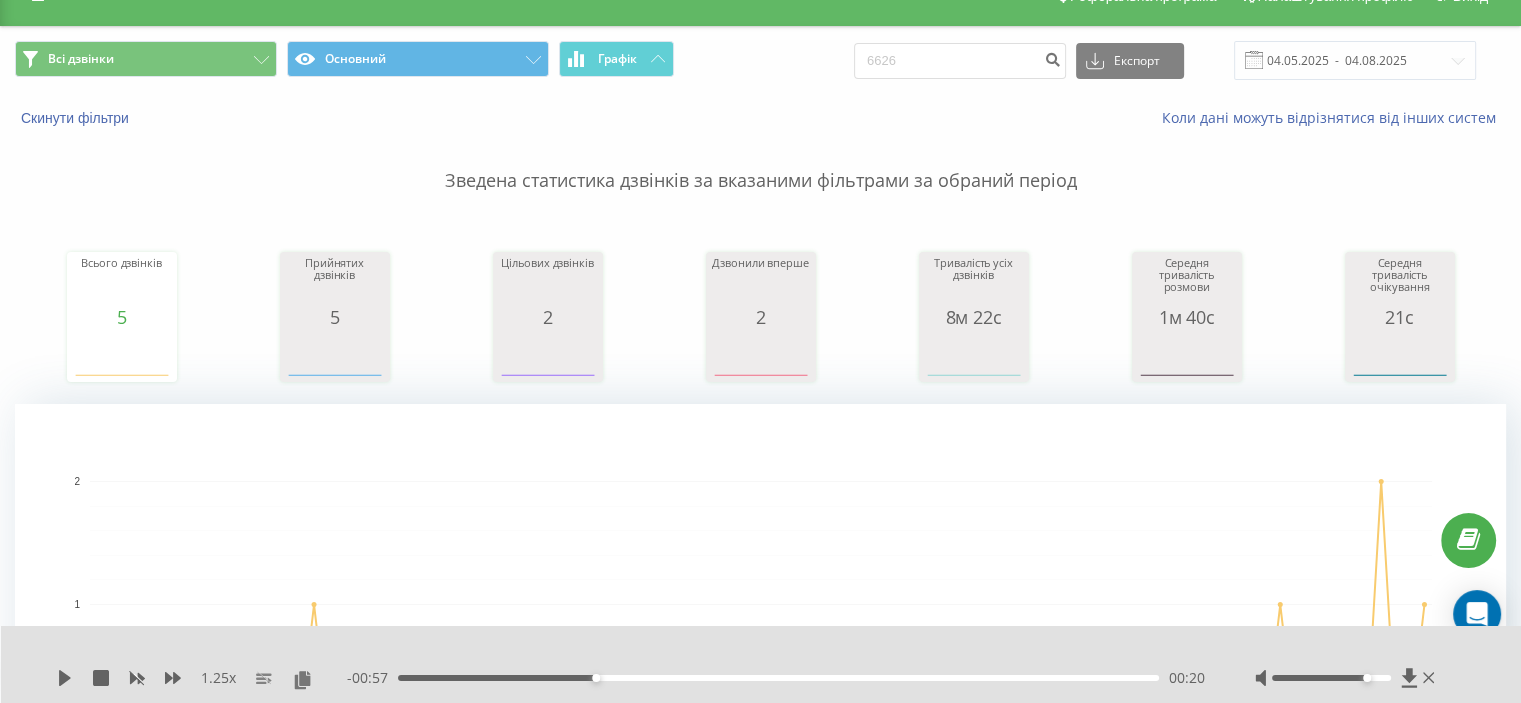 scroll, scrollTop: 0, scrollLeft: 0, axis: both 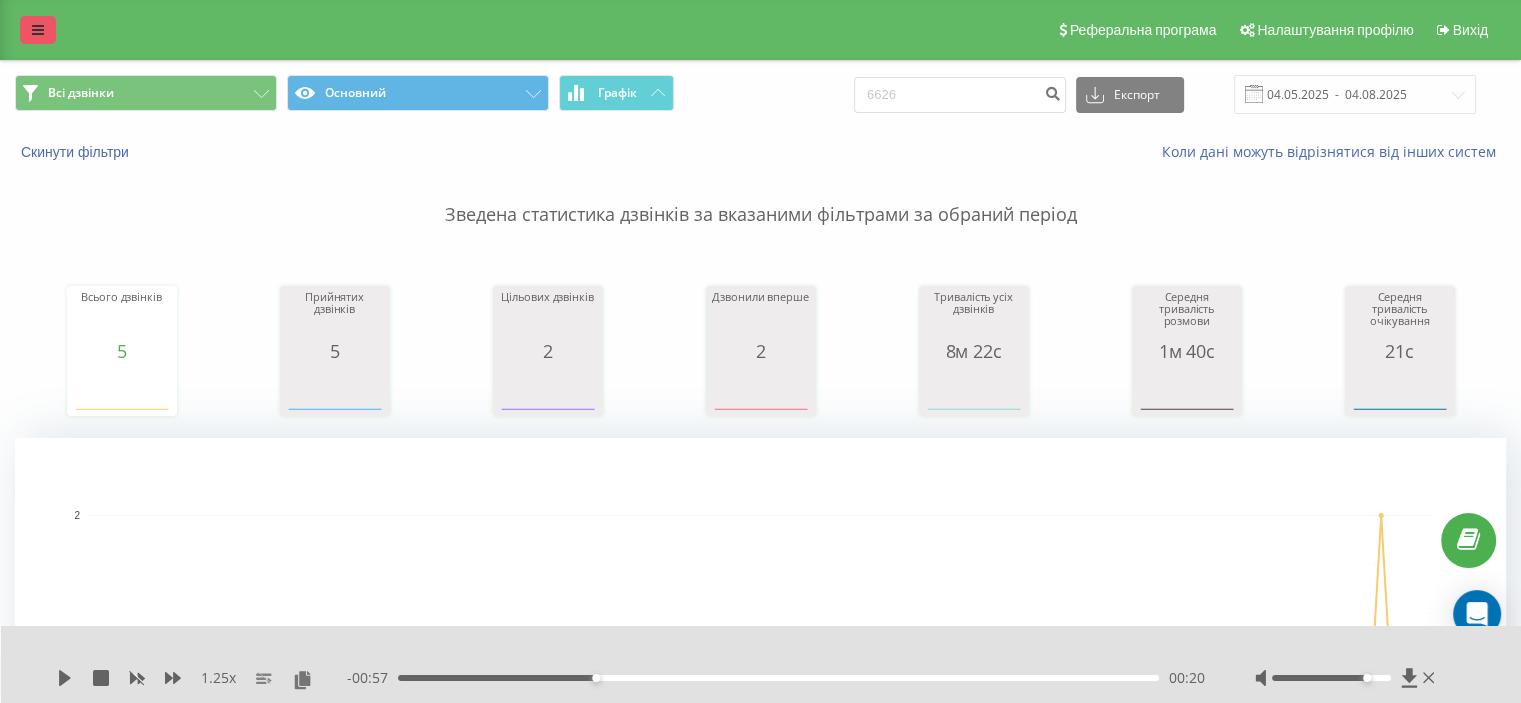 click at bounding box center [38, 30] 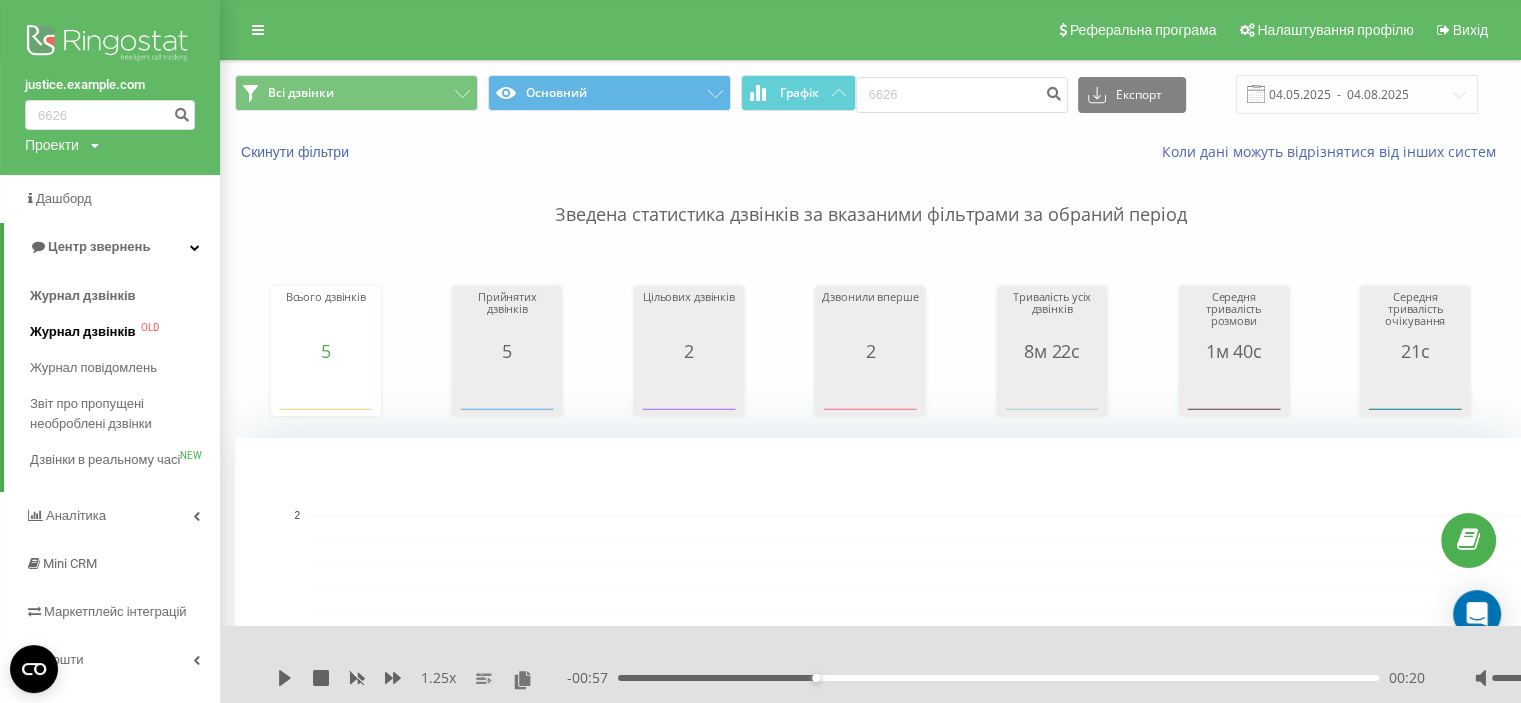 click on "OLD" at bounding box center (150, 328) 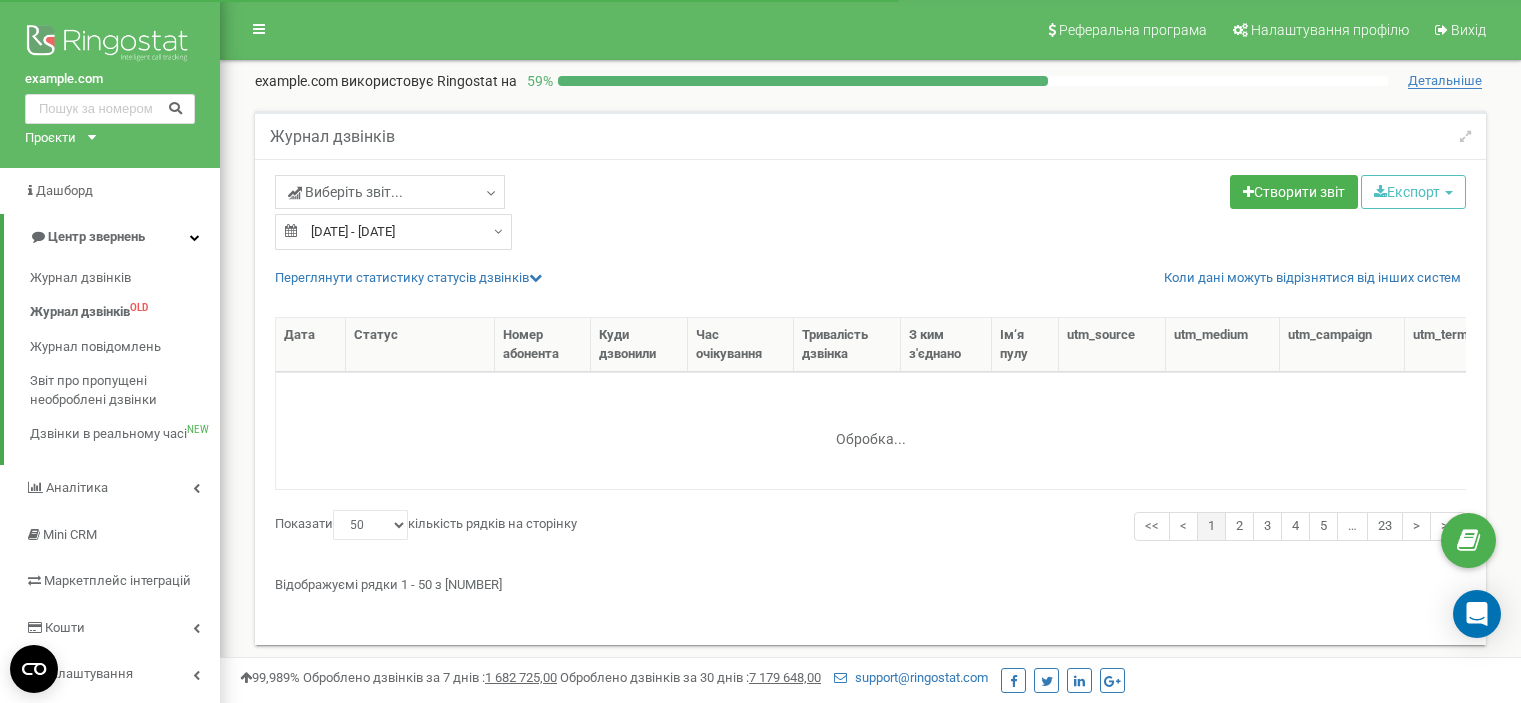 select on "50" 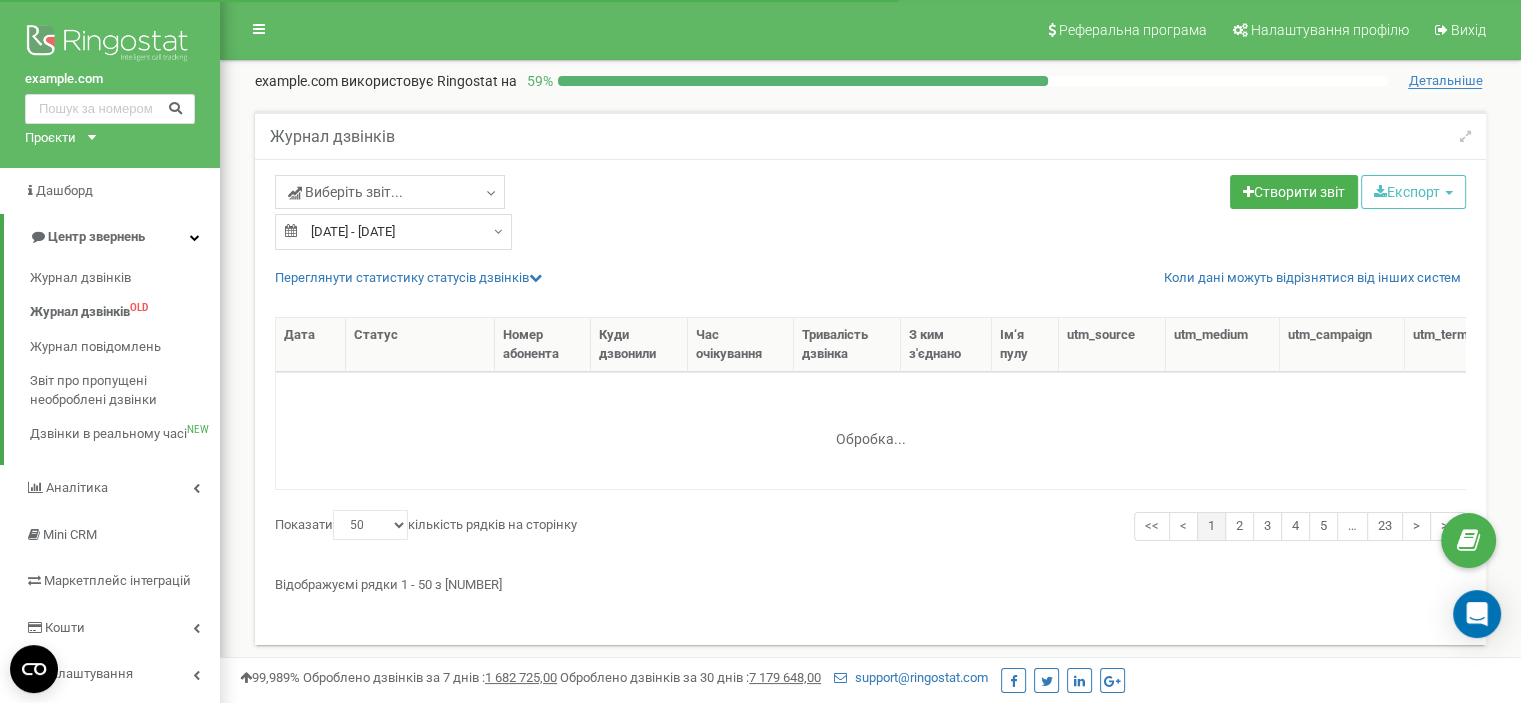 scroll, scrollTop: 0, scrollLeft: 0, axis: both 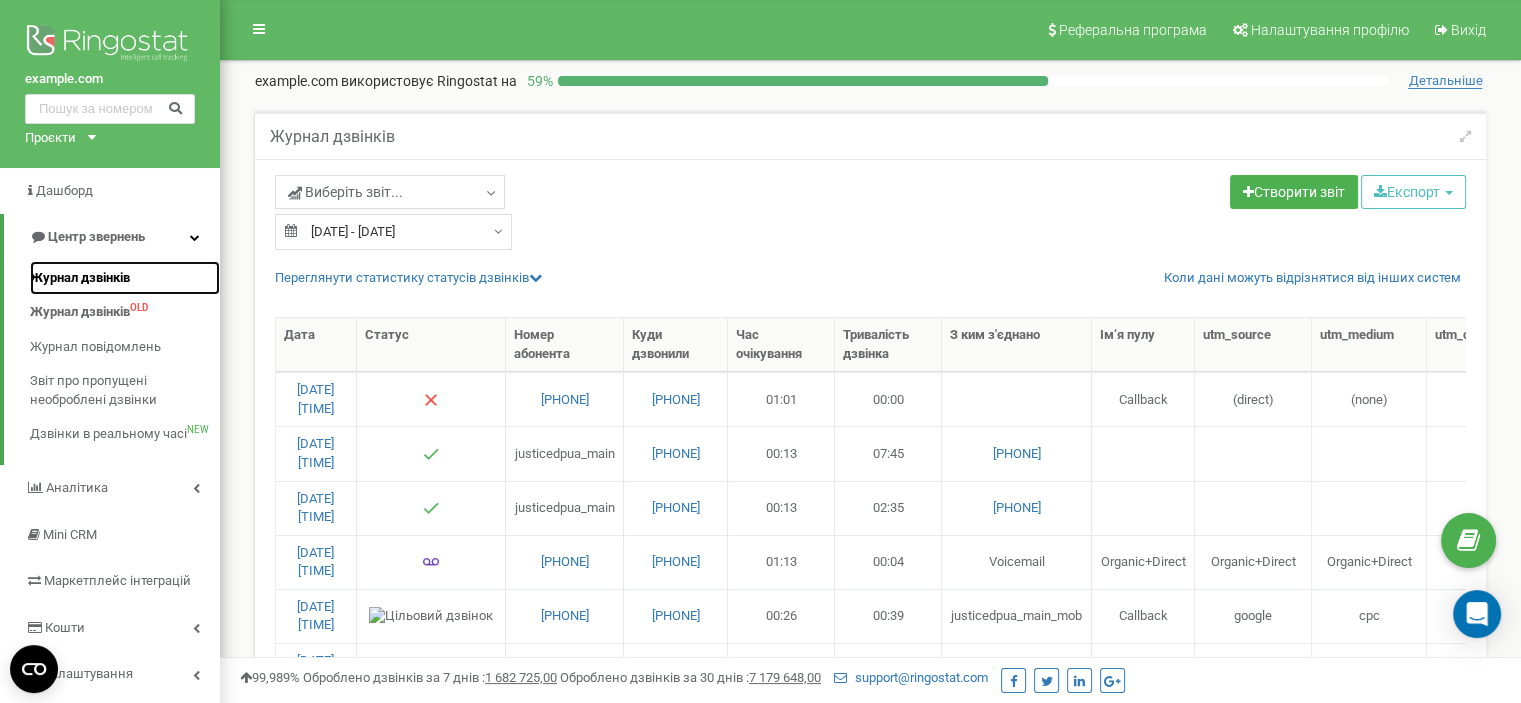 click on "Журнал дзвінків" at bounding box center (80, 278) 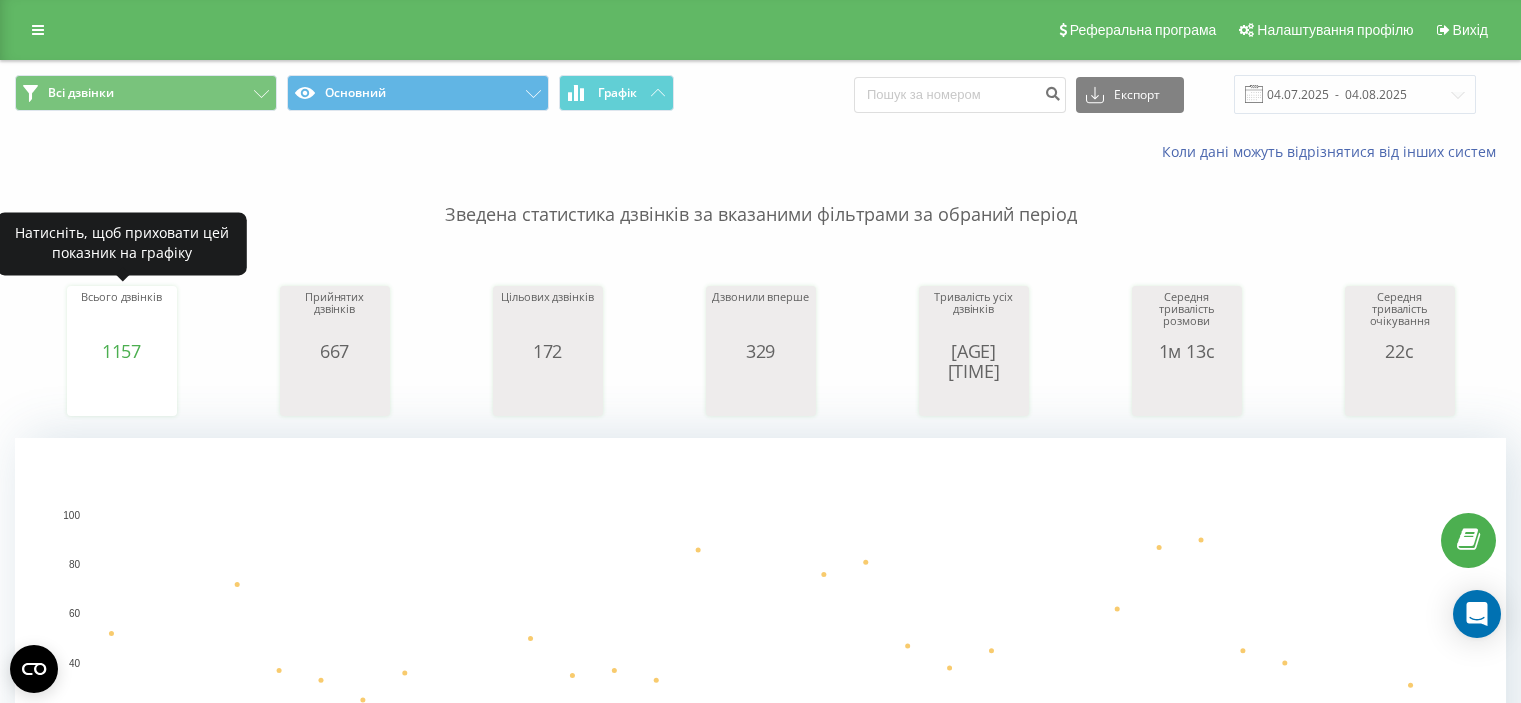 scroll, scrollTop: 0, scrollLeft: 0, axis: both 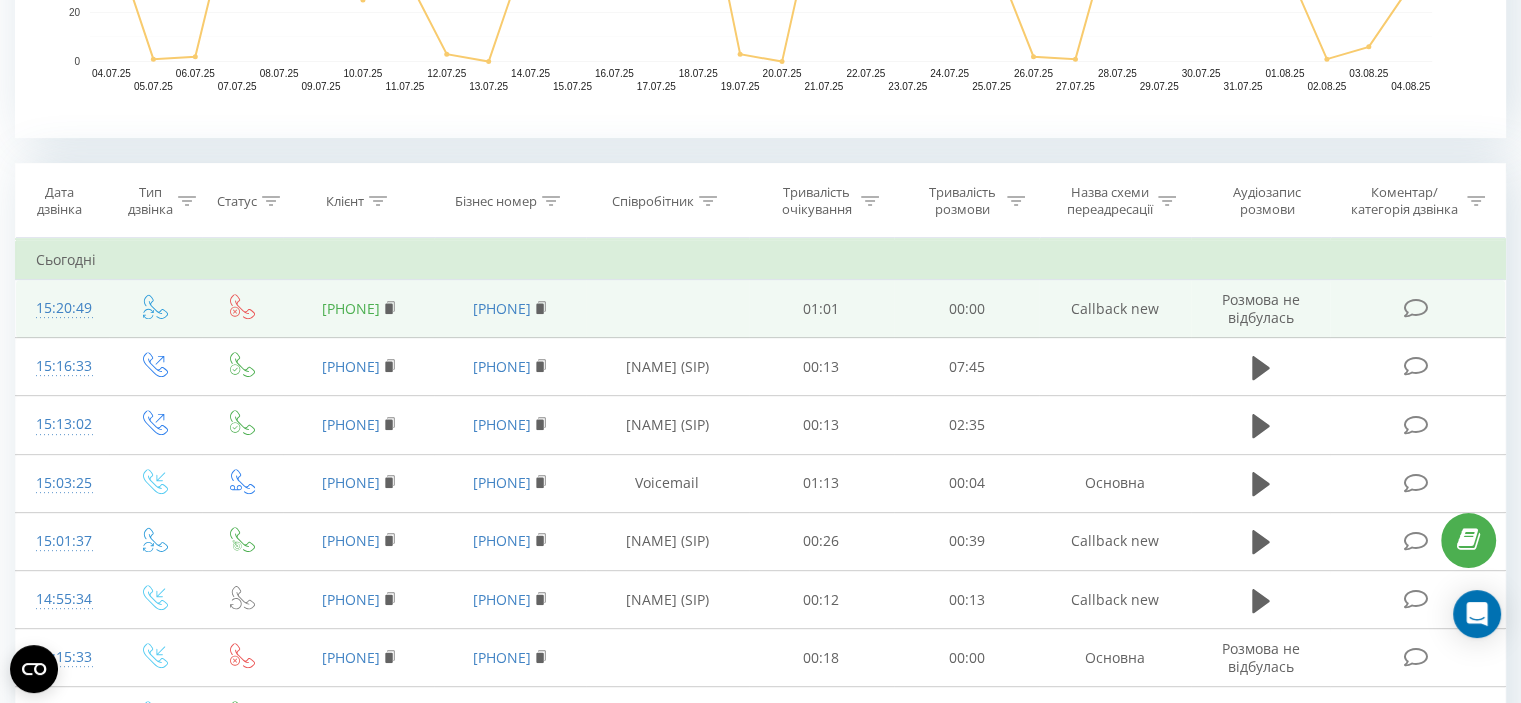 click on "[PHONE]" at bounding box center (351, 308) 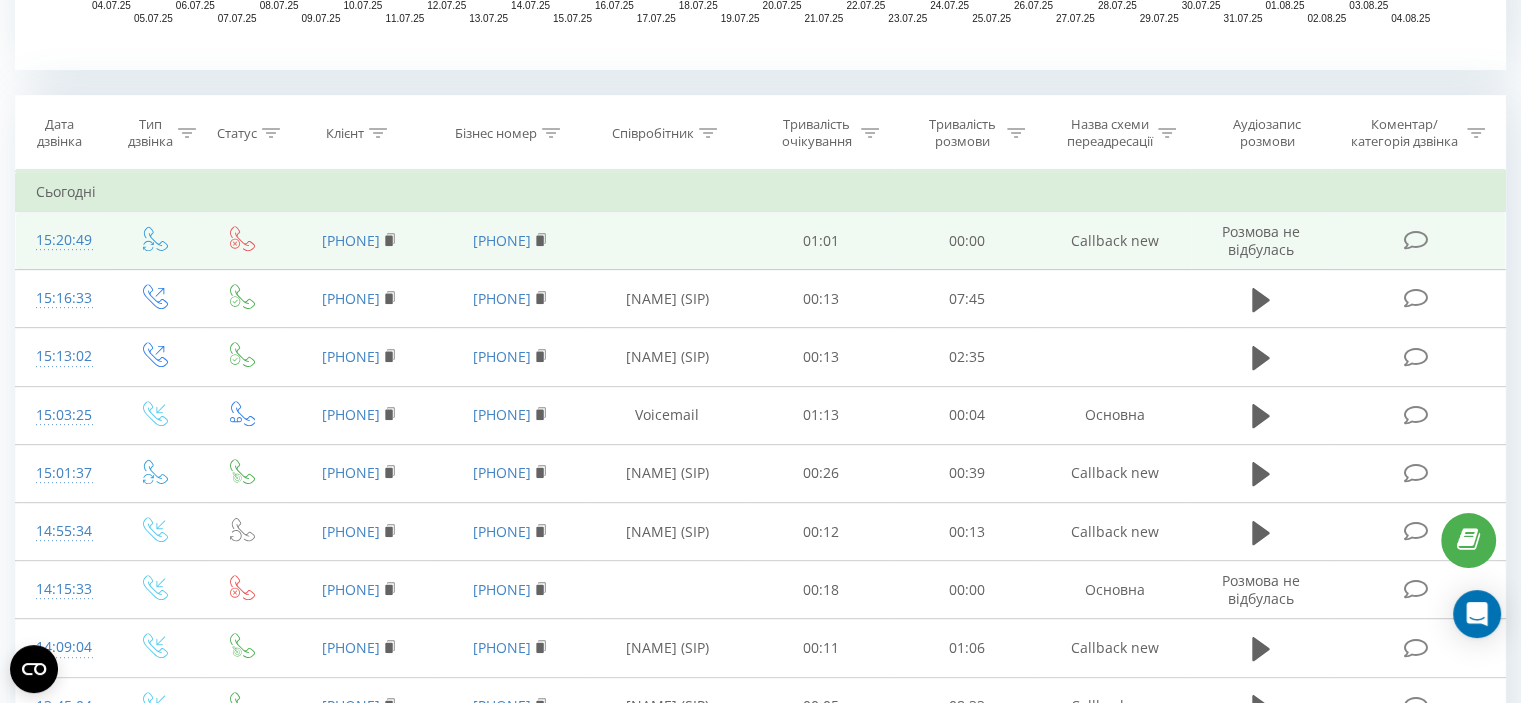 scroll, scrollTop: 800, scrollLeft: 0, axis: vertical 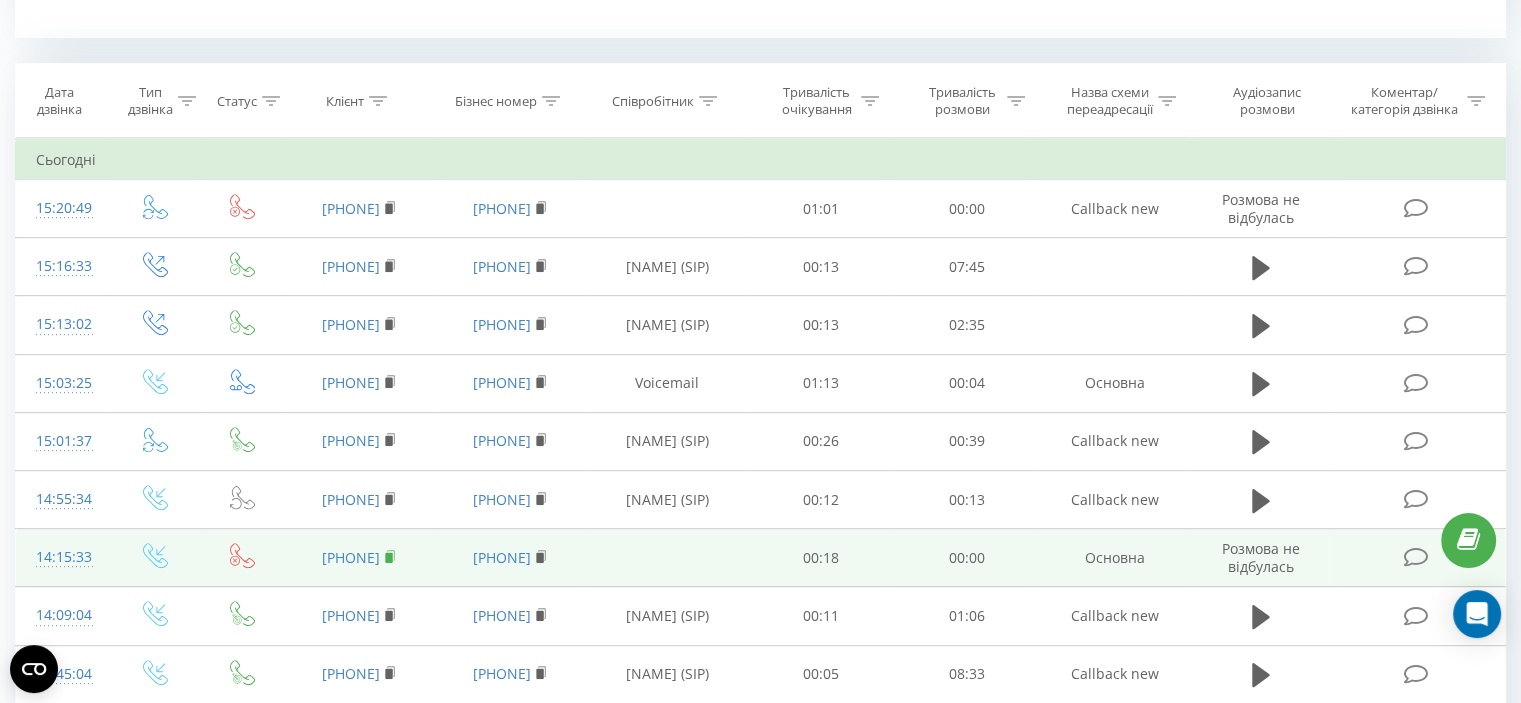 click 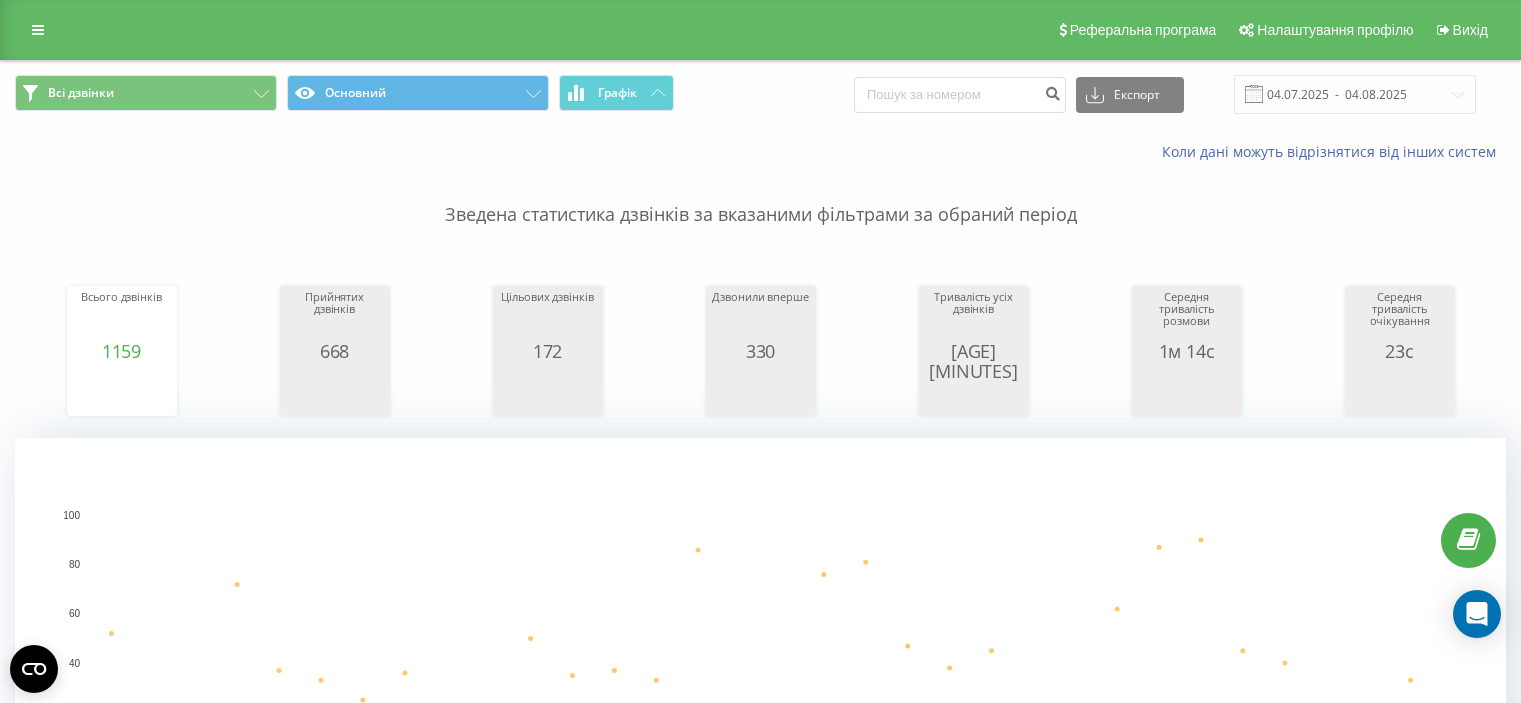 scroll, scrollTop: 920, scrollLeft: 0, axis: vertical 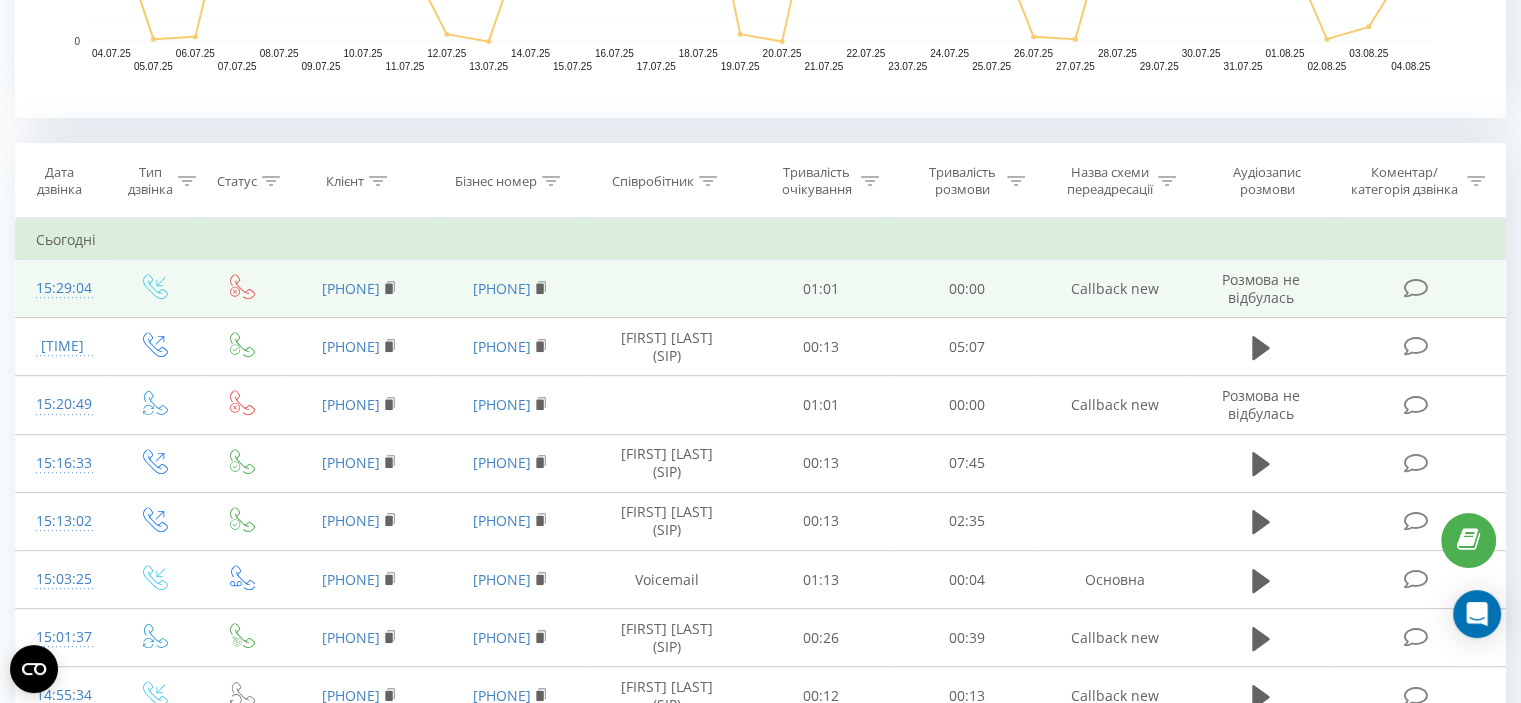 click on "[PHONE]" at bounding box center (358, 289) 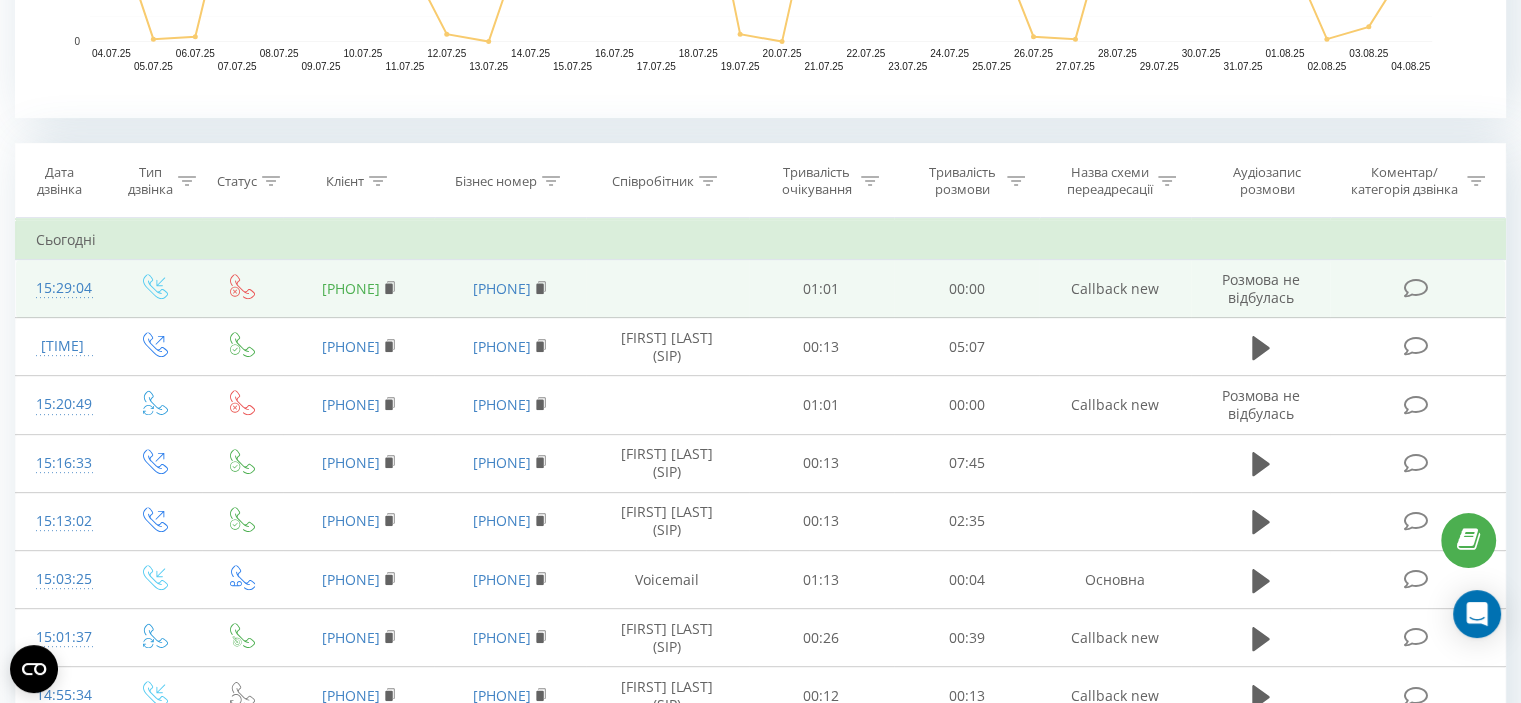 click on "[PHONE]" at bounding box center [351, 288] 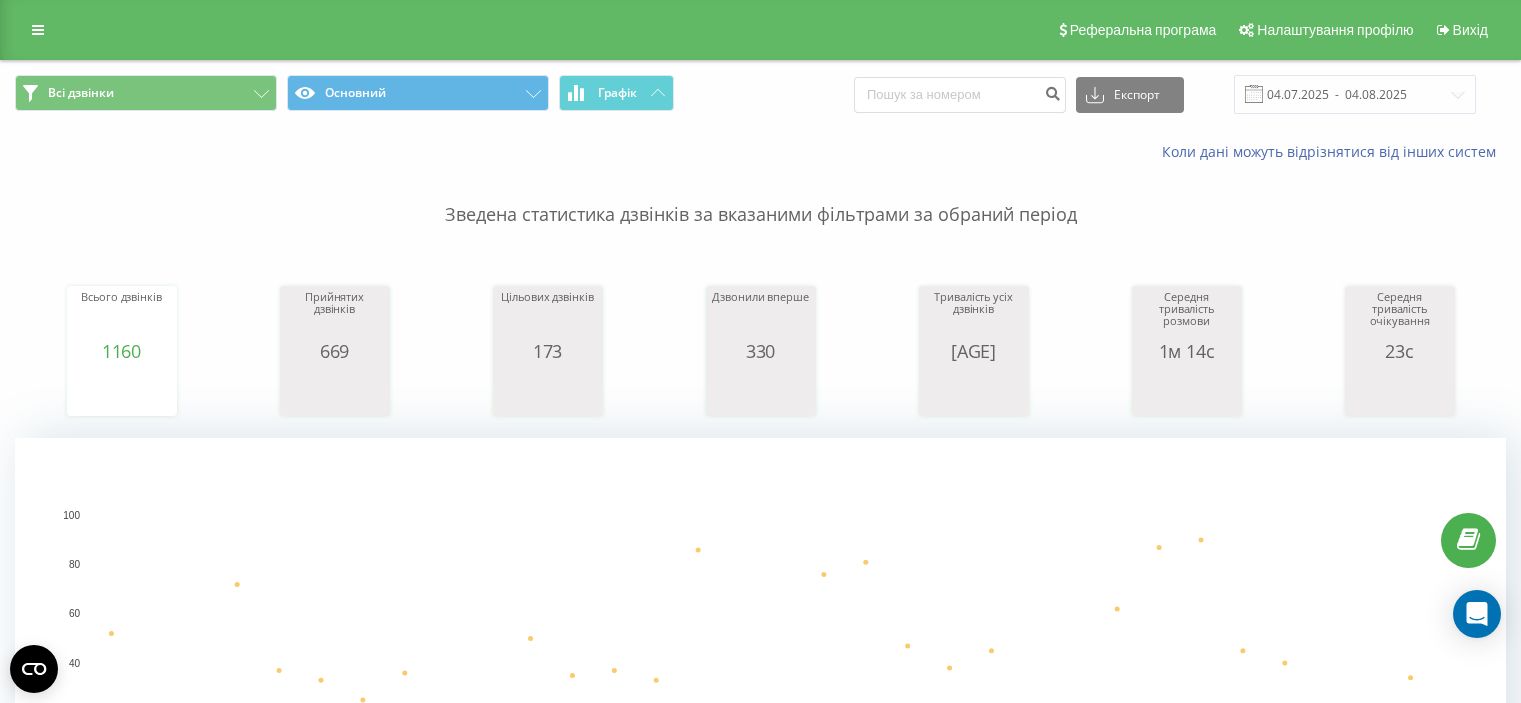 scroll, scrollTop: 1000, scrollLeft: 0, axis: vertical 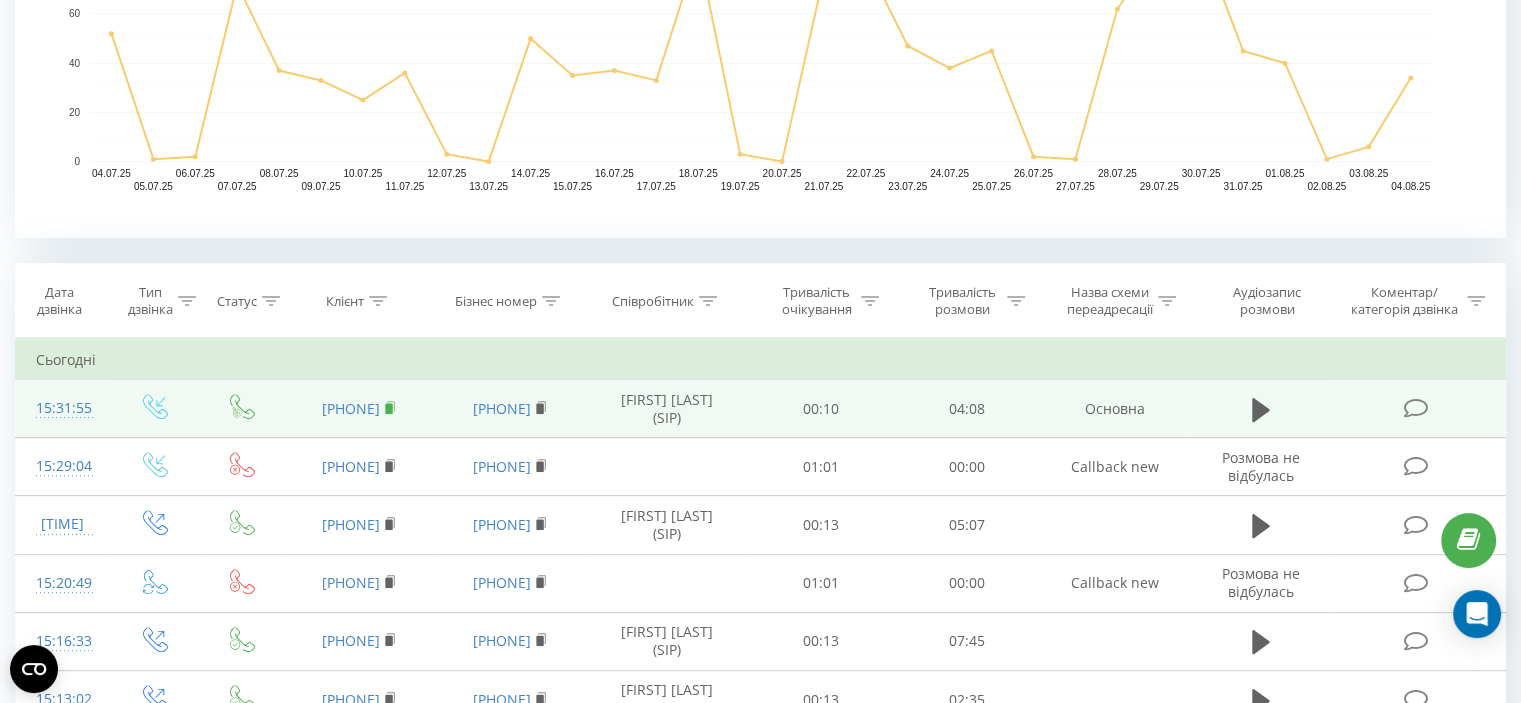 click 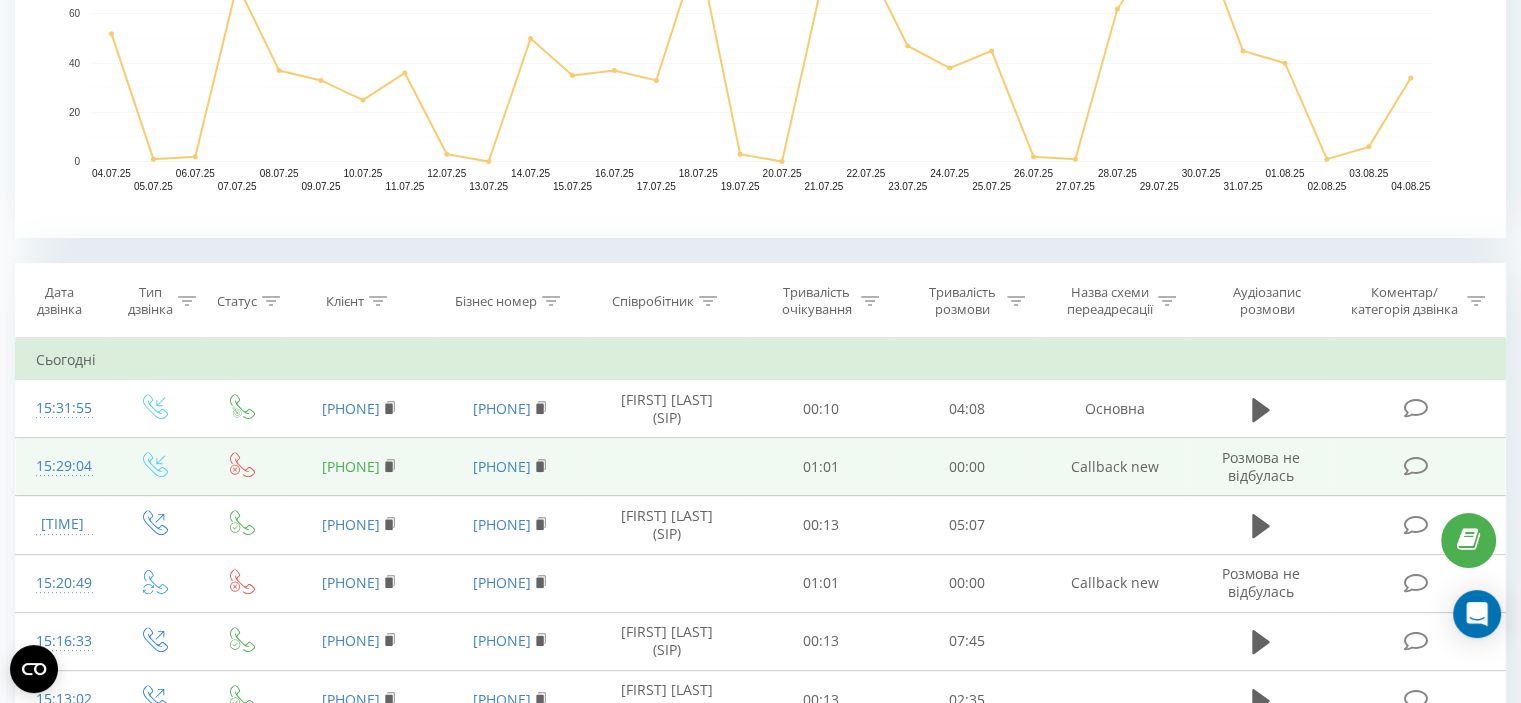 click on "[PHONE]" at bounding box center [351, 466] 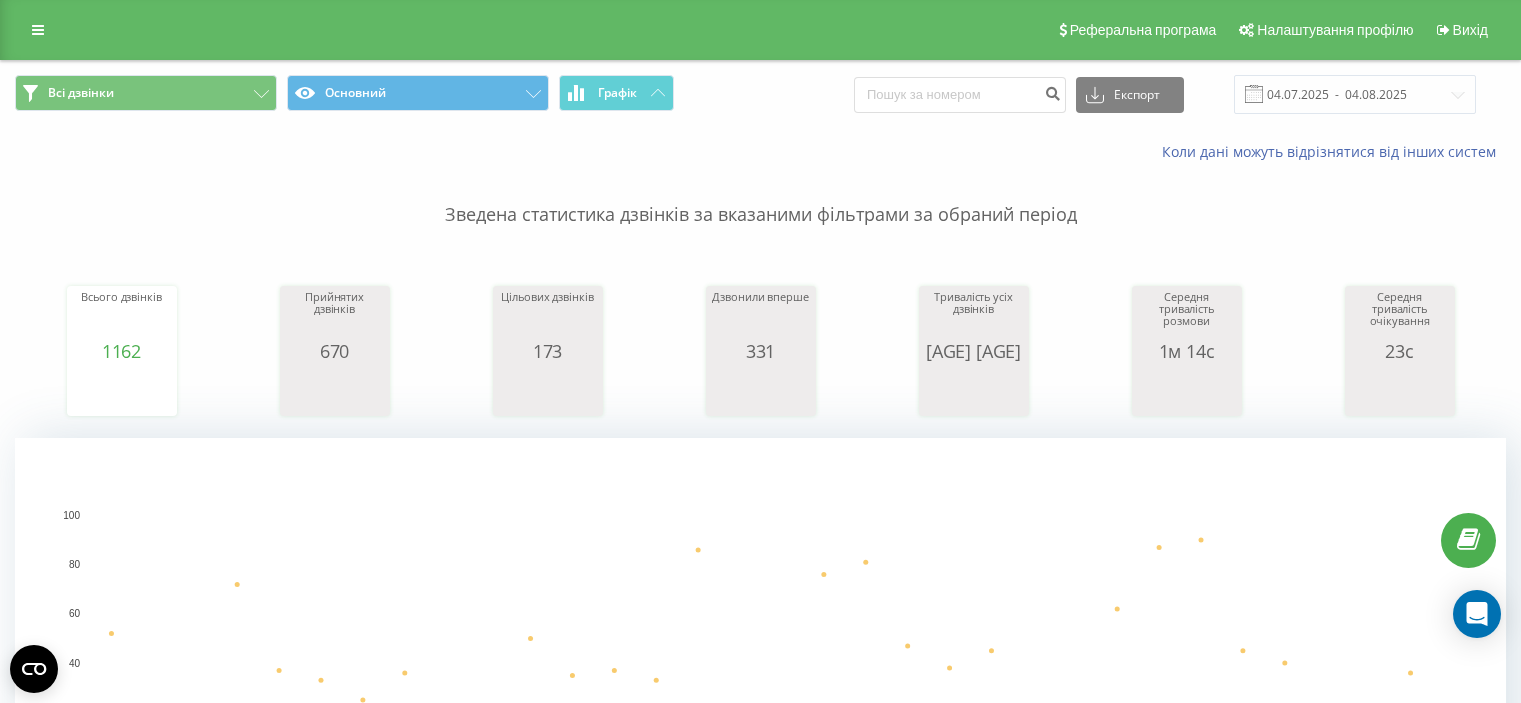 scroll, scrollTop: 1020, scrollLeft: 0, axis: vertical 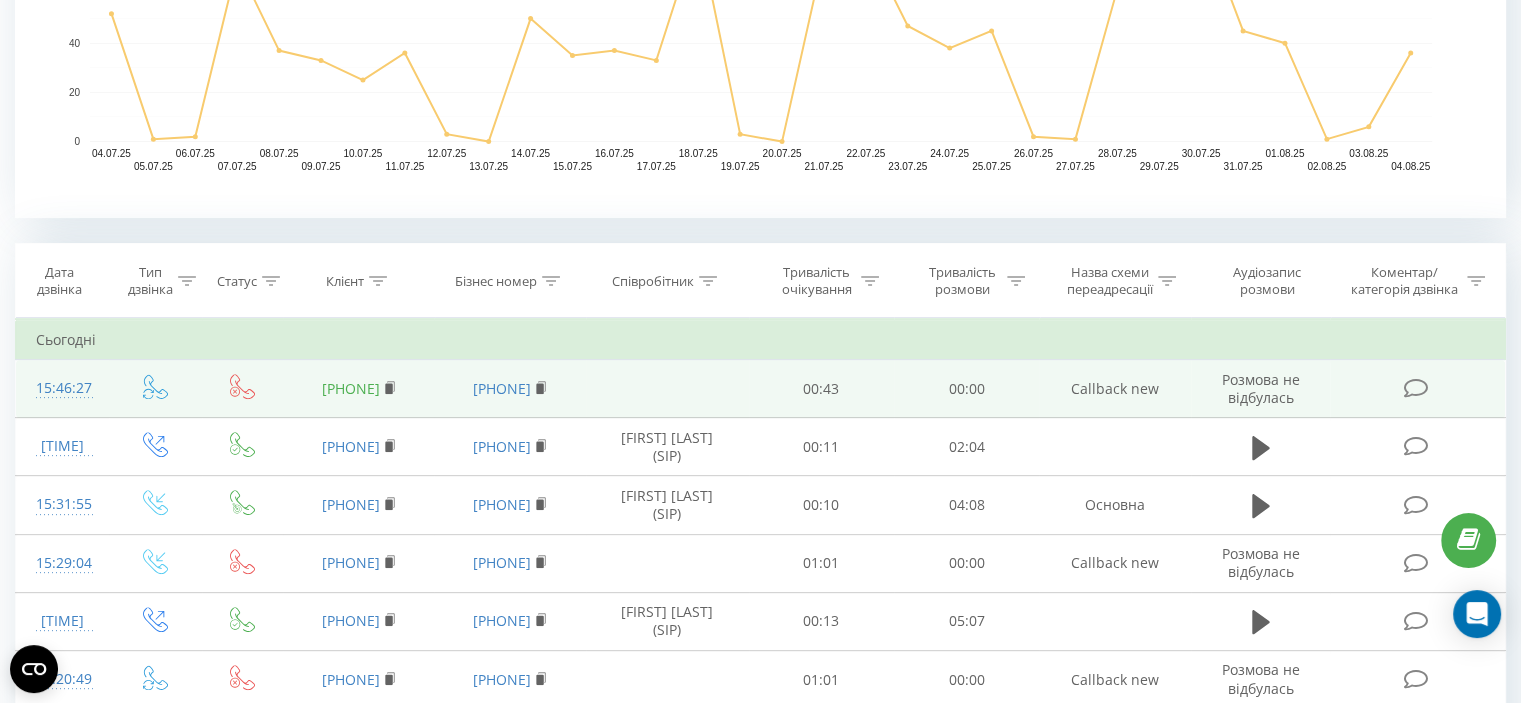 click on "[PHONE]" at bounding box center (351, 388) 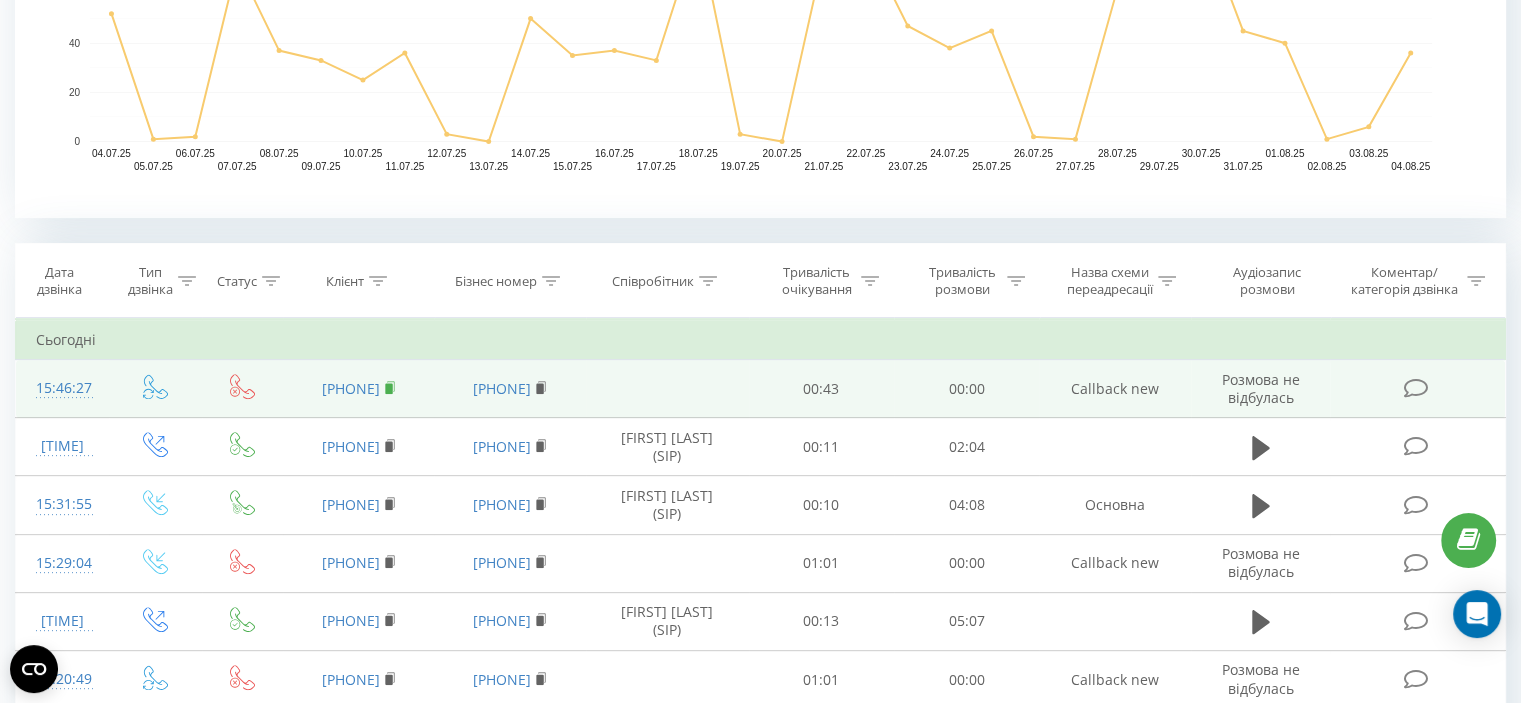 click 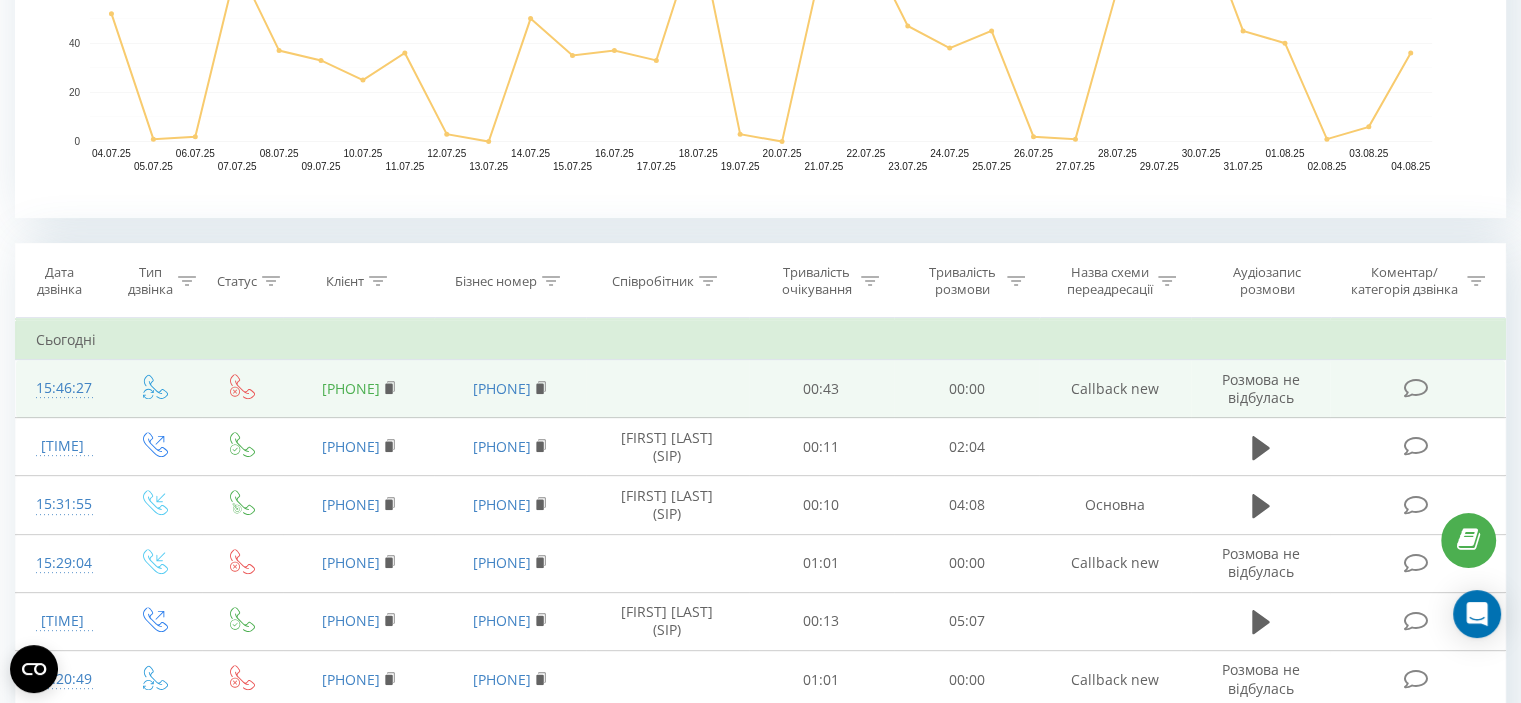 click on "[PHONE]" at bounding box center (351, 388) 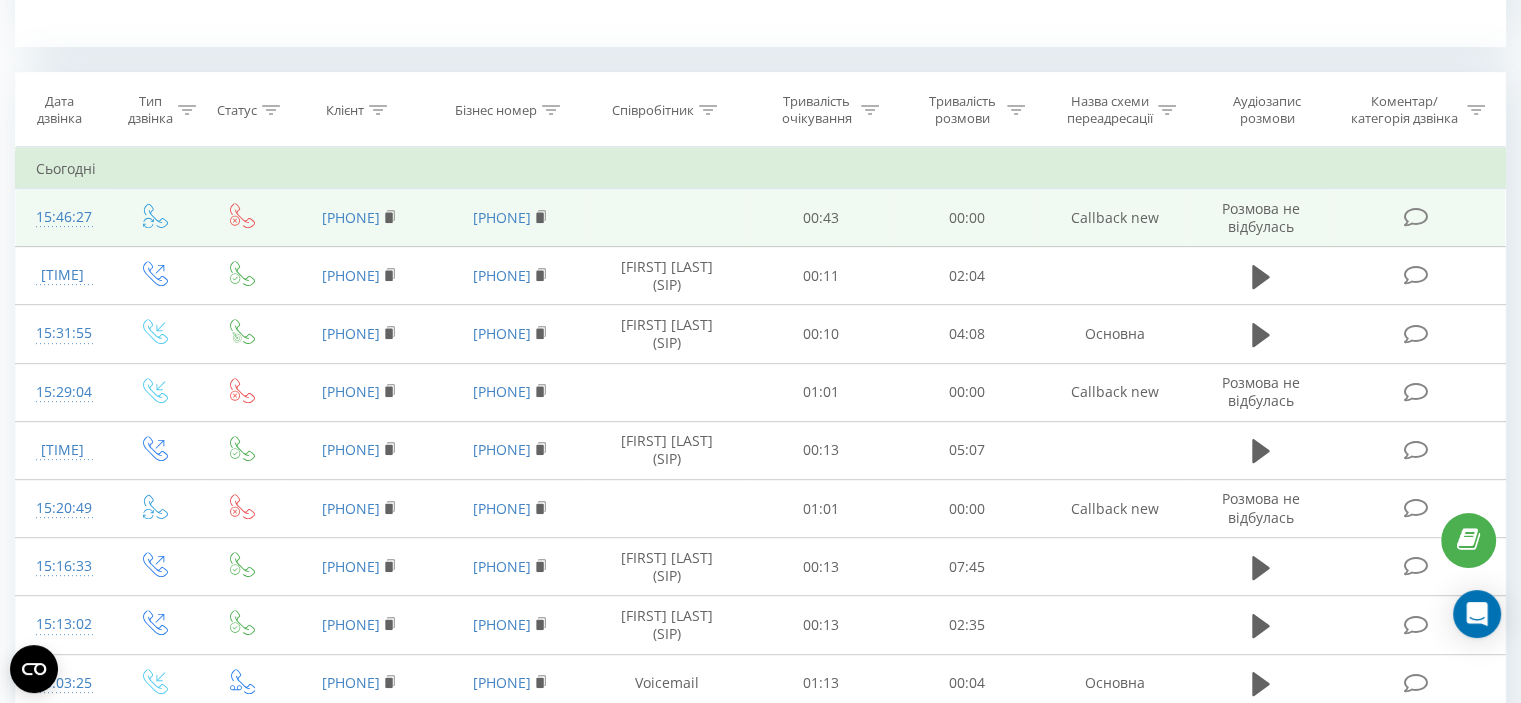 scroll, scrollTop: 820, scrollLeft: 0, axis: vertical 